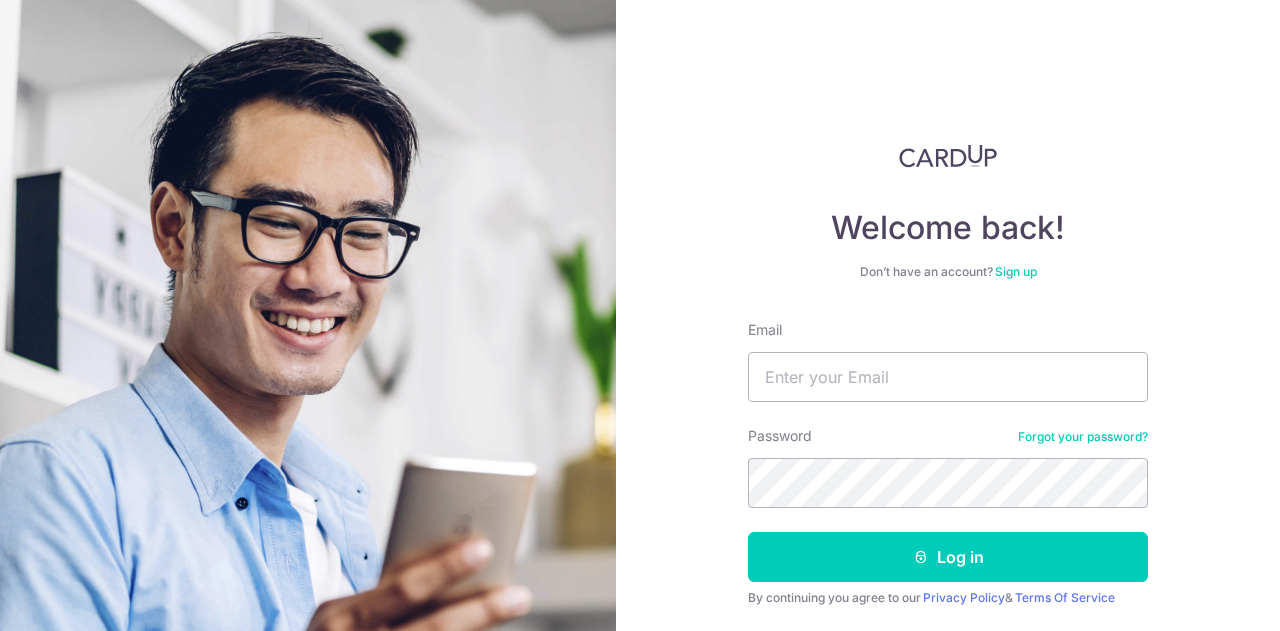 scroll, scrollTop: 0, scrollLeft: 0, axis: both 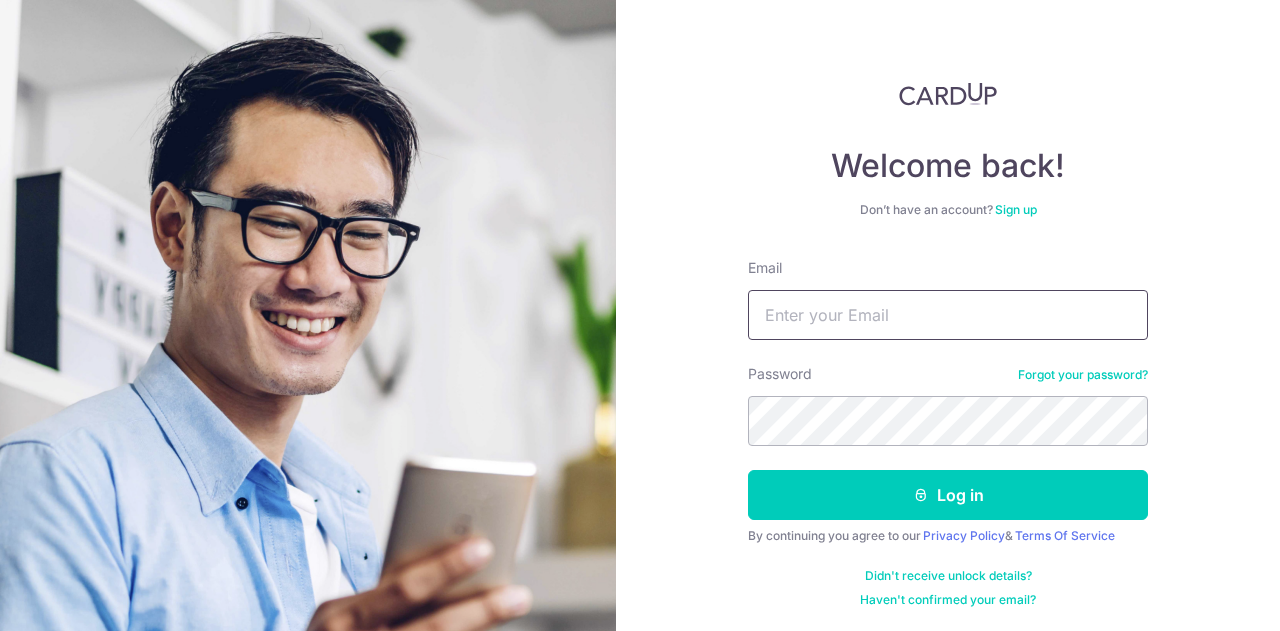 click on "Email" at bounding box center (948, 315) 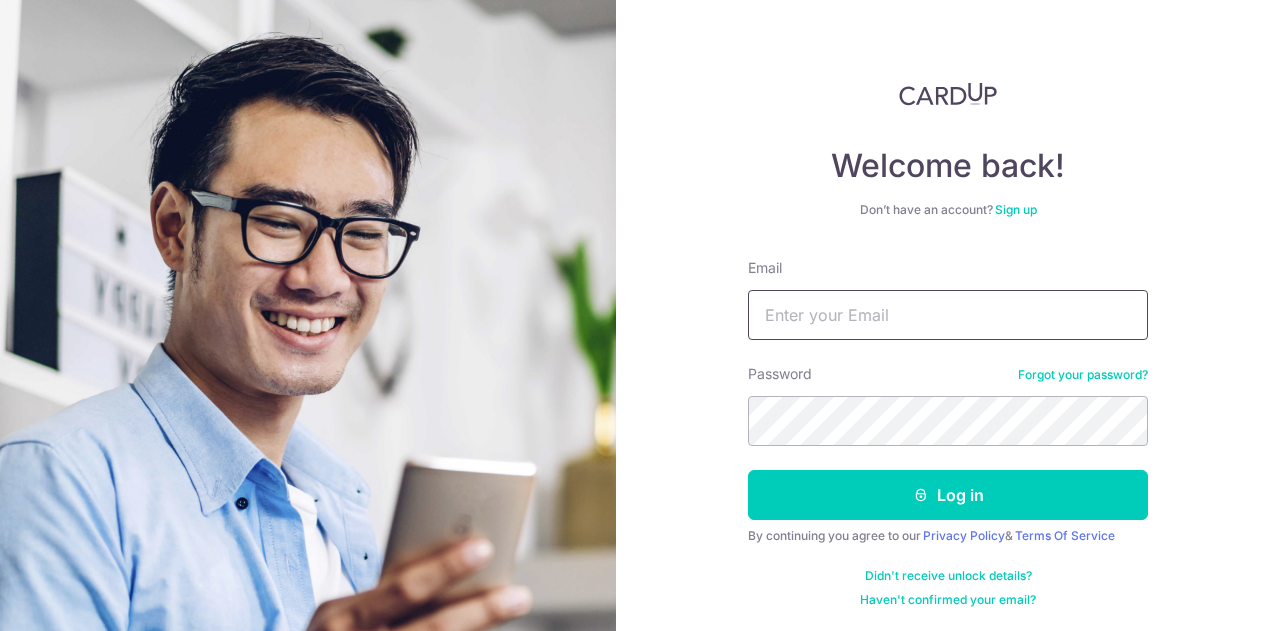 type on "kama.chowdhury@example.com" 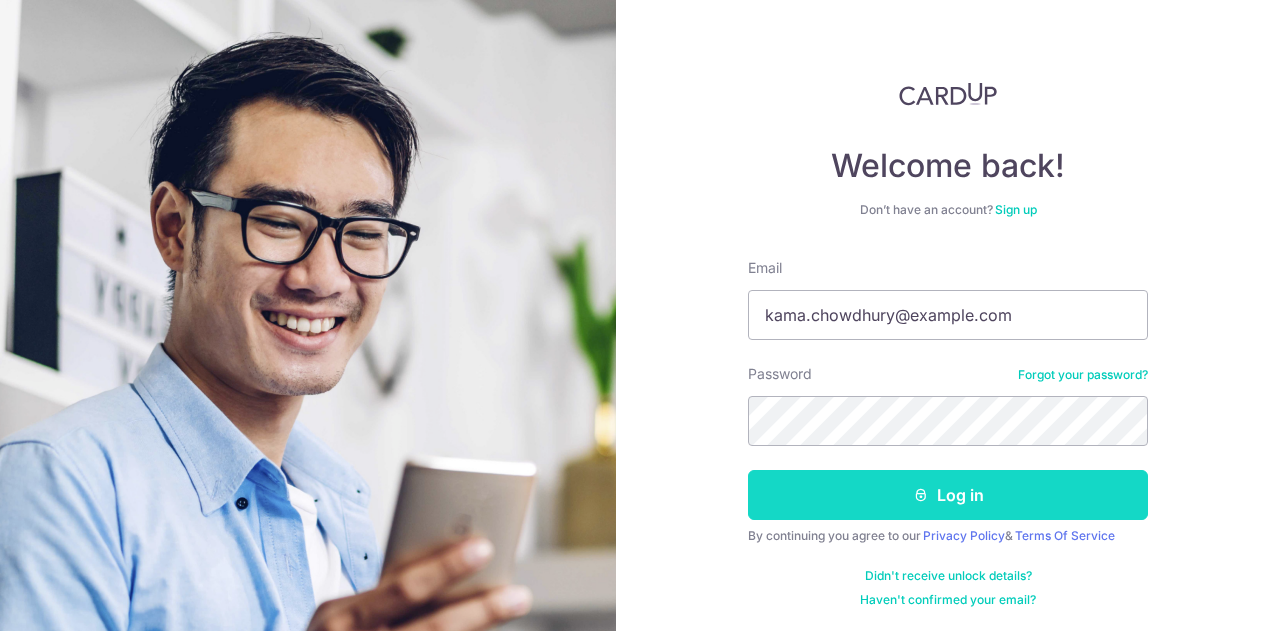 click on "Log in" at bounding box center [948, 495] 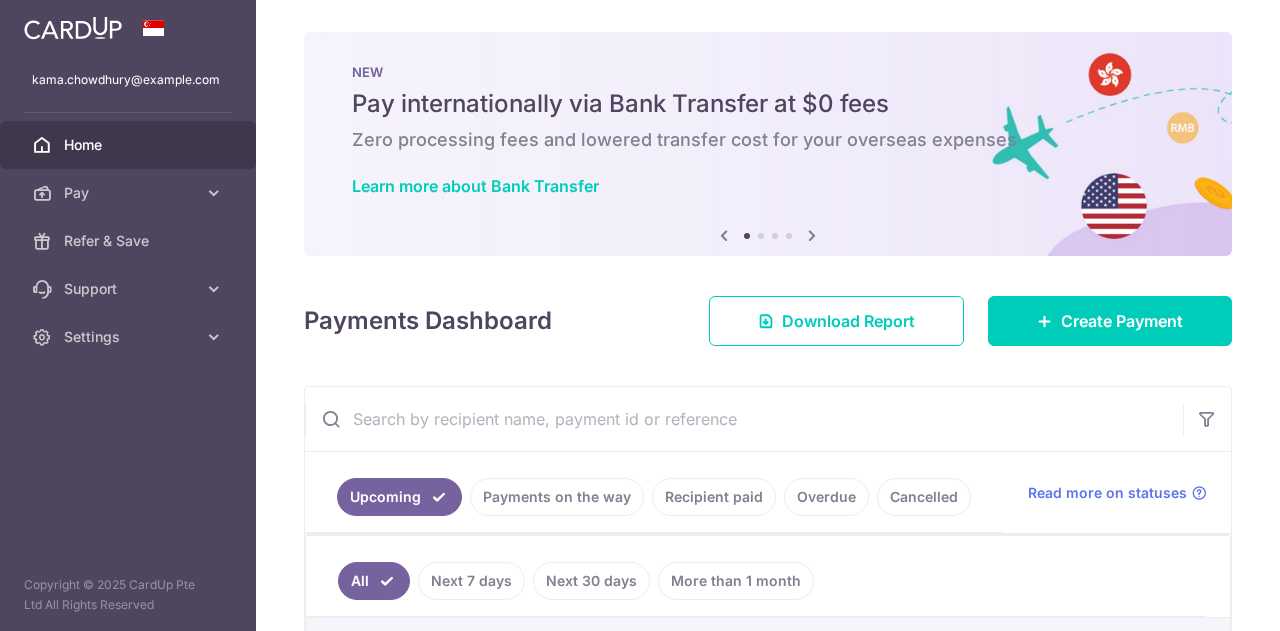 scroll, scrollTop: 0, scrollLeft: 0, axis: both 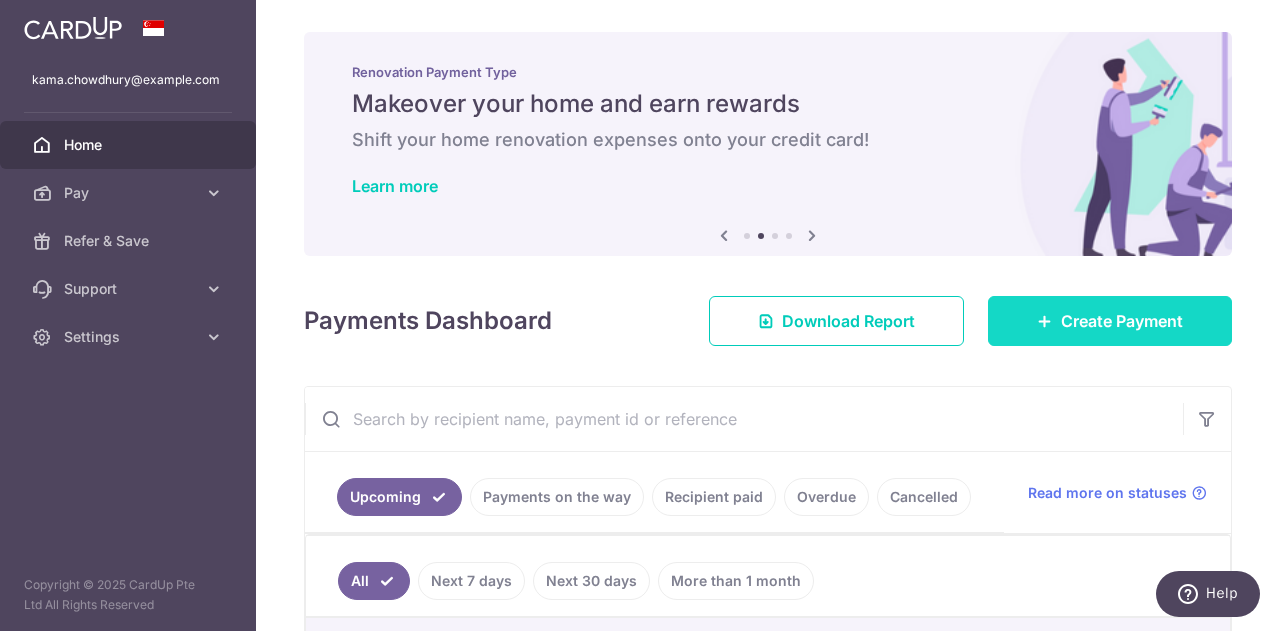 click on "Create Payment" at bounding box center (1122, 321) 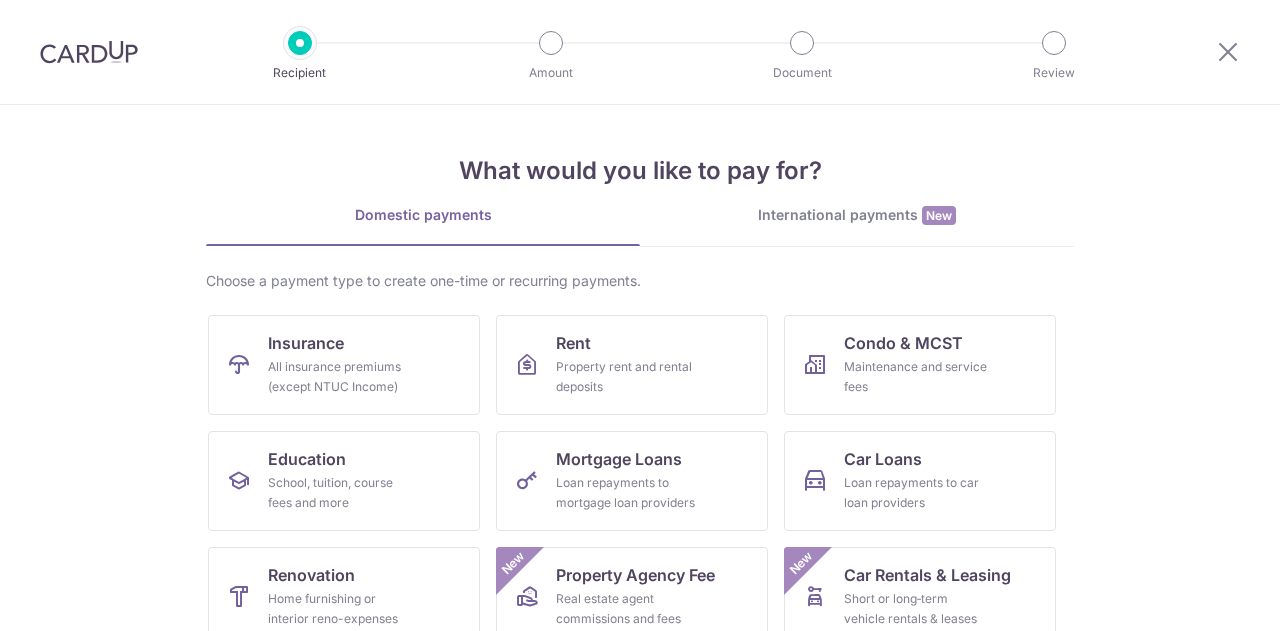 scroll, scrollTop: 0, scrollLeft: 0, axis: both 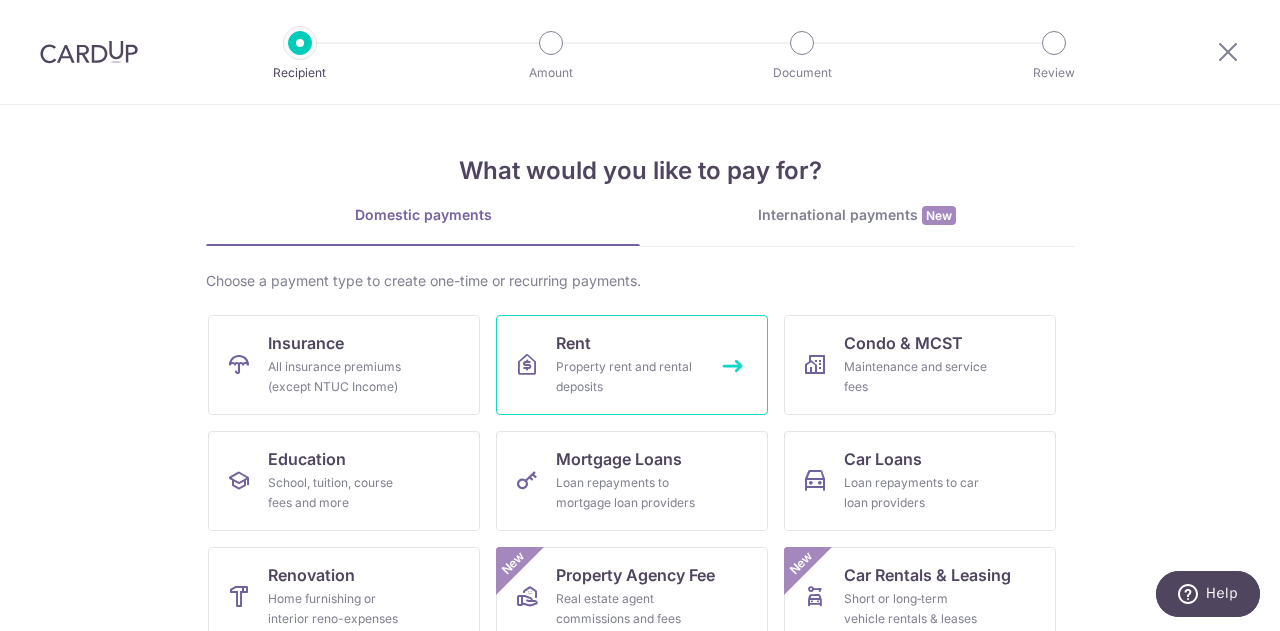 click on "Property rent and rental deposits" at bounding box center [628, 377] 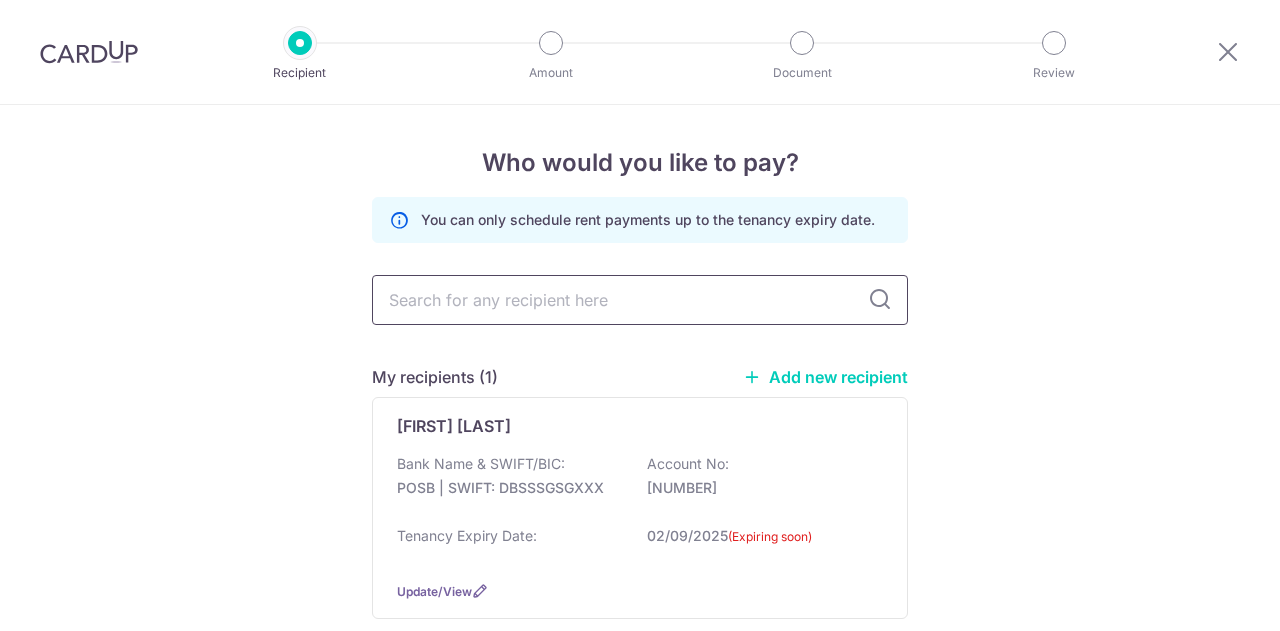 scroll, scrollTop: 0, scrollLeft: 0, axis: both 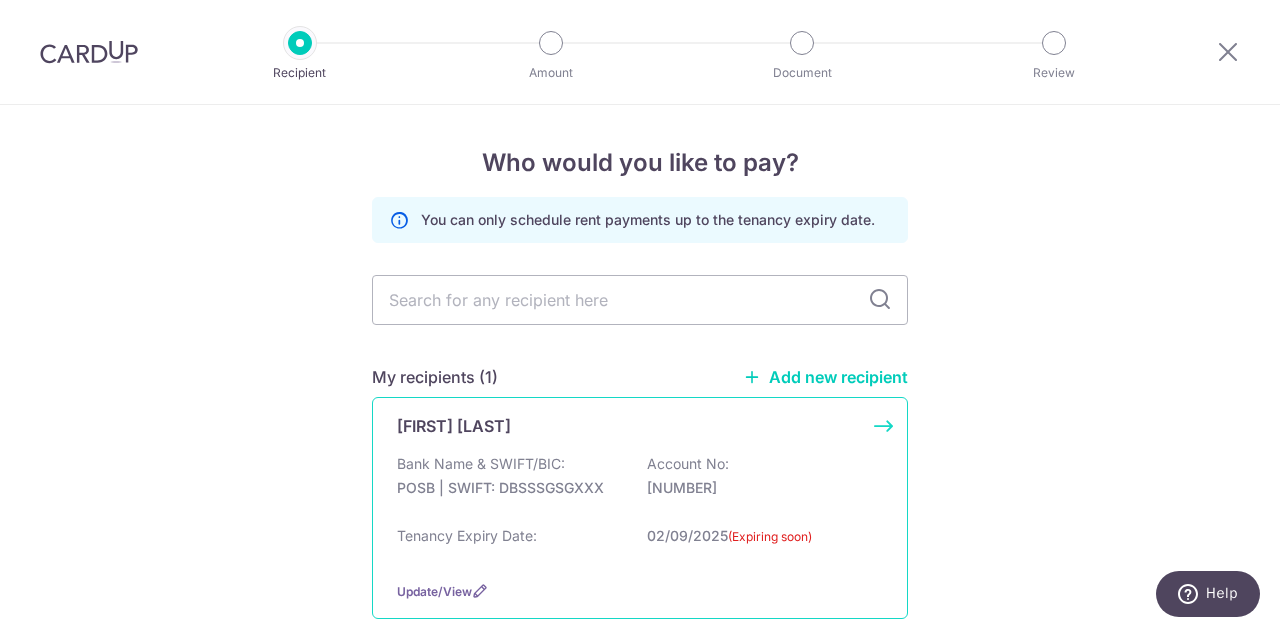 click on "Bank Name & SWIFT/BIC:
POSB | SWIFT: DBSSSGSGXXX
Account No:
112243160" at bounding box center [640, 486] 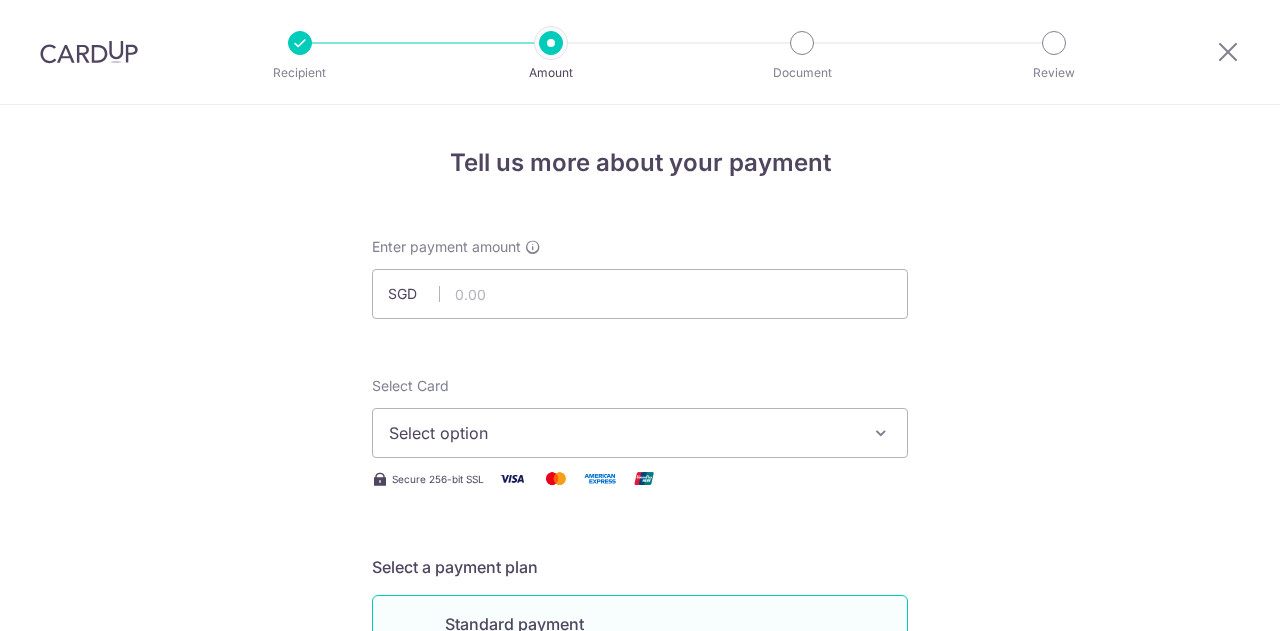 scroll, scrollTop: 0, scrollLeft: 0, axis: both 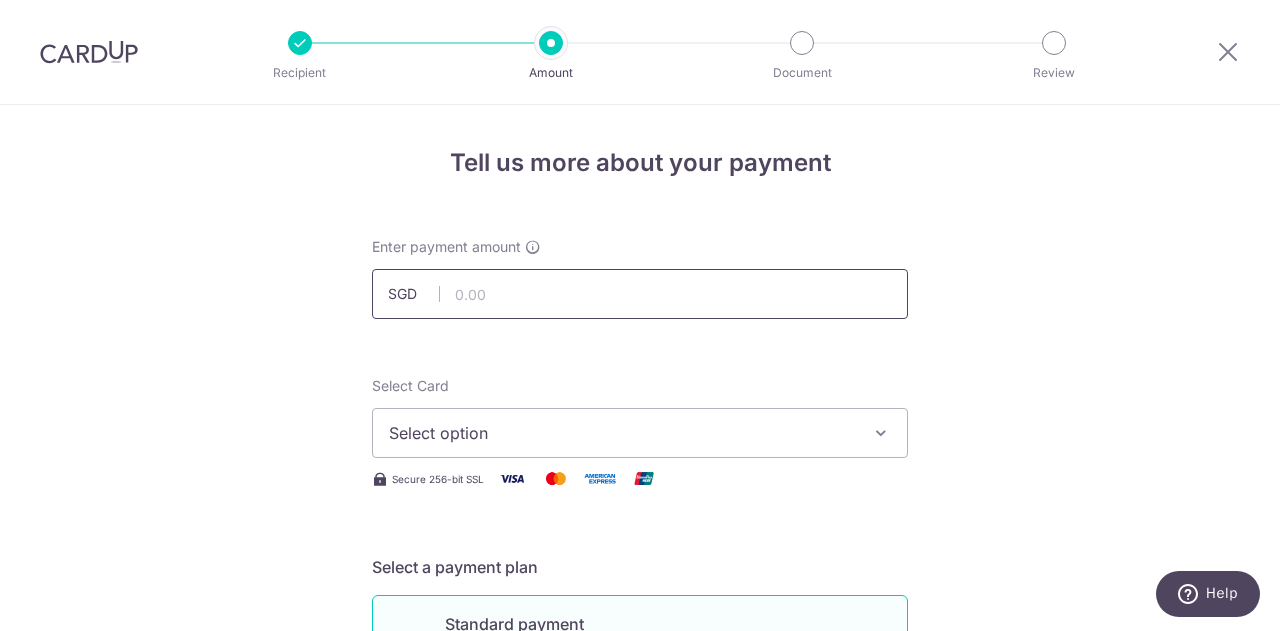 drag, startPoint x: 0, startPoint y: 0, endPoint x: 504, endPoint y: 305, distance: 589.10187 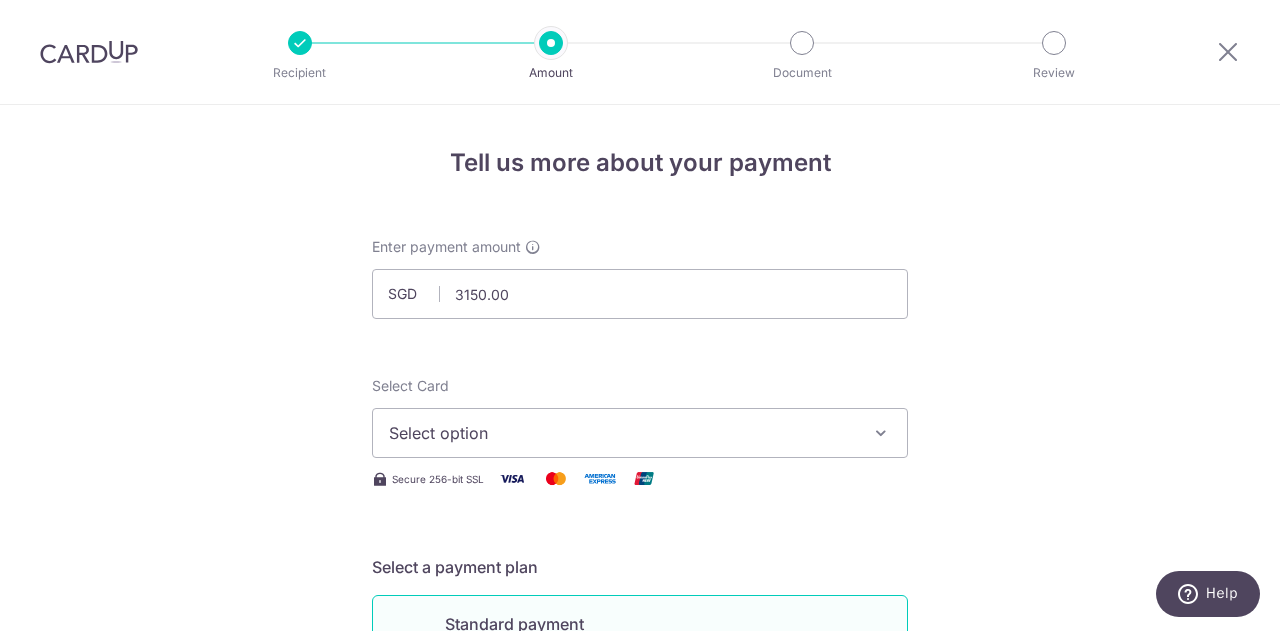 type on "3,150.00" 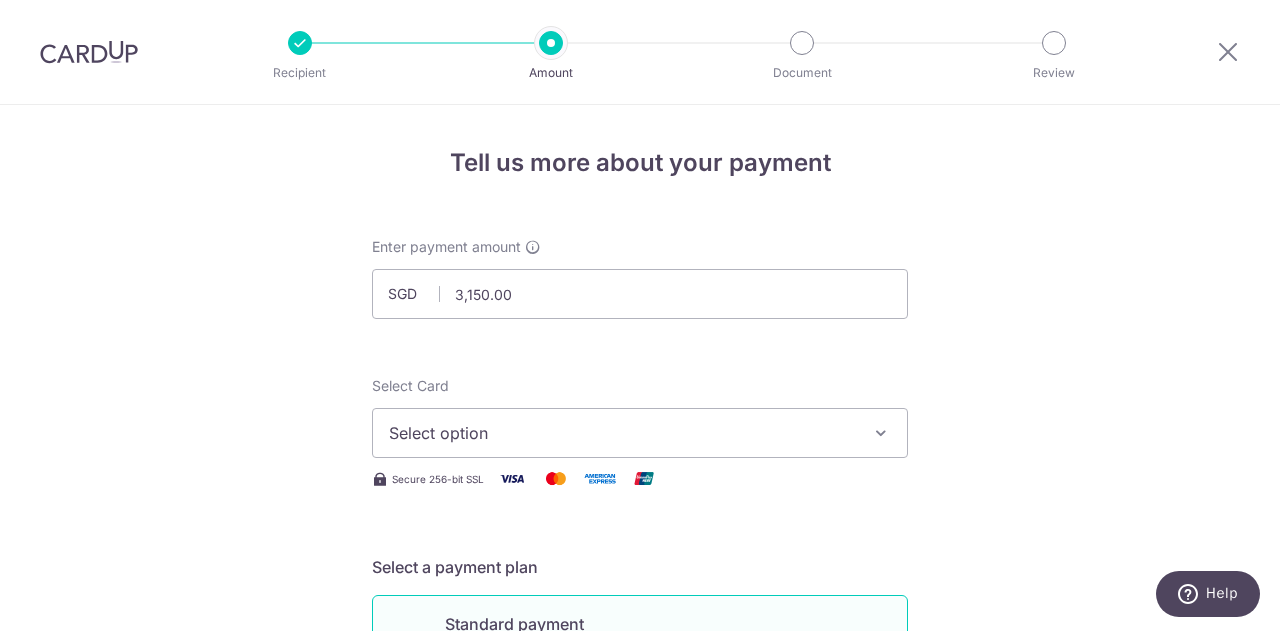 click on "Select option" at bounding box center (622, 433) 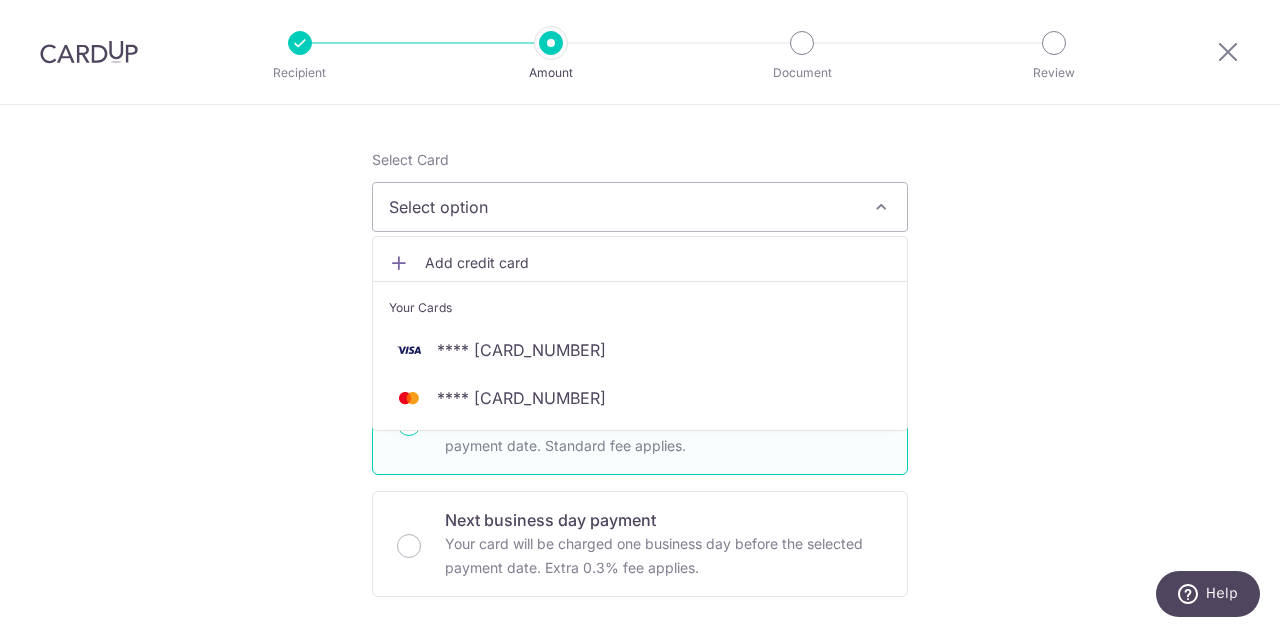 scroll, scrollTop: 226, scrollLeft: 0, axis: vertical 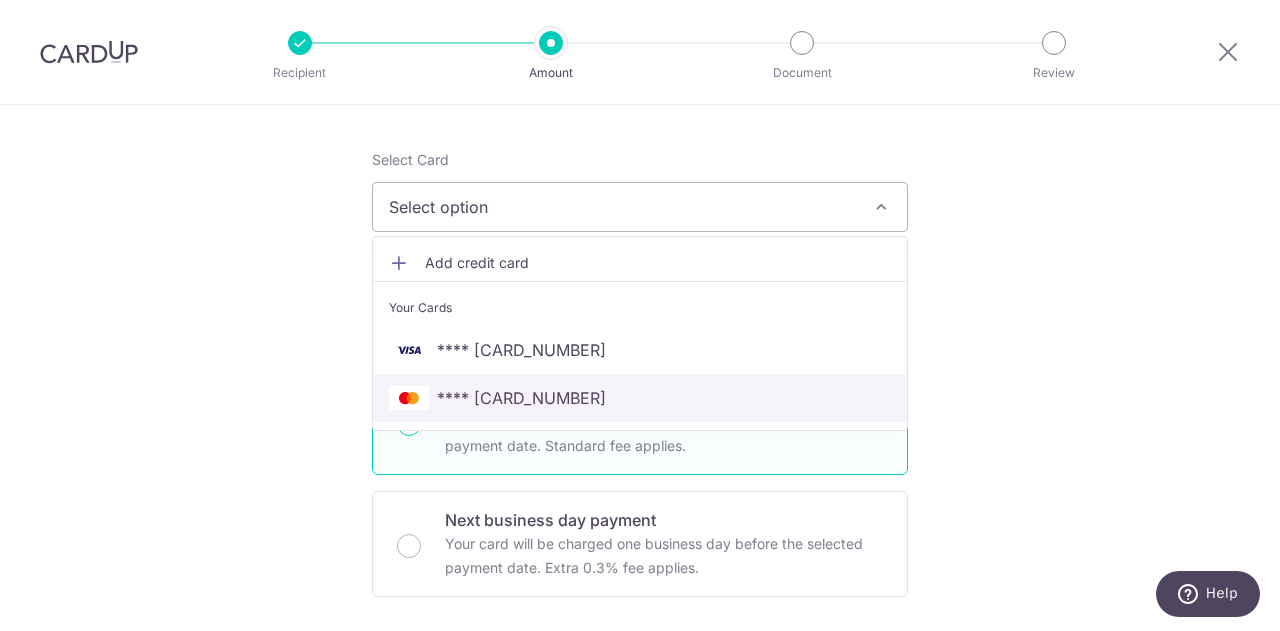 click on "**** 4561" at bounding box center (640, 398) 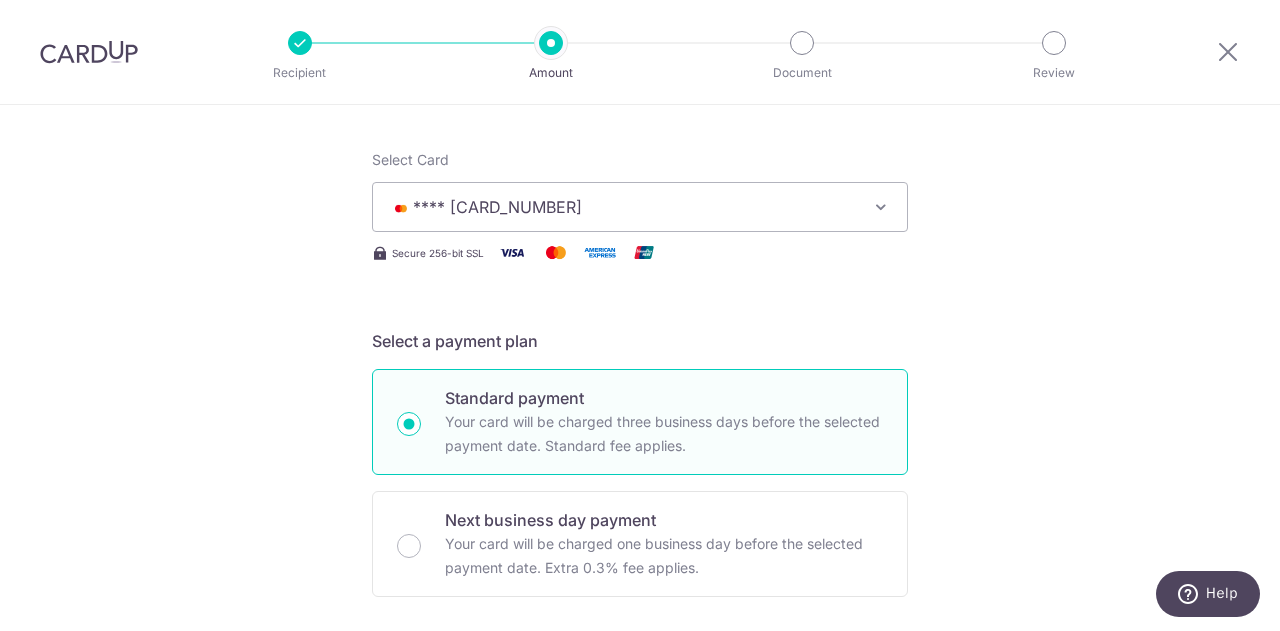 click on "Tell us more about your payment
Enter payment amount
SGD
3,150.00
3150.00
Select Card
**** 4561
Add credit card
Your Cards
**** 1427
**** 4561
Secure 256-bit SSL
Text
New card details
Card
Secure 256-bit SSL" at bounding box center (640, 783) 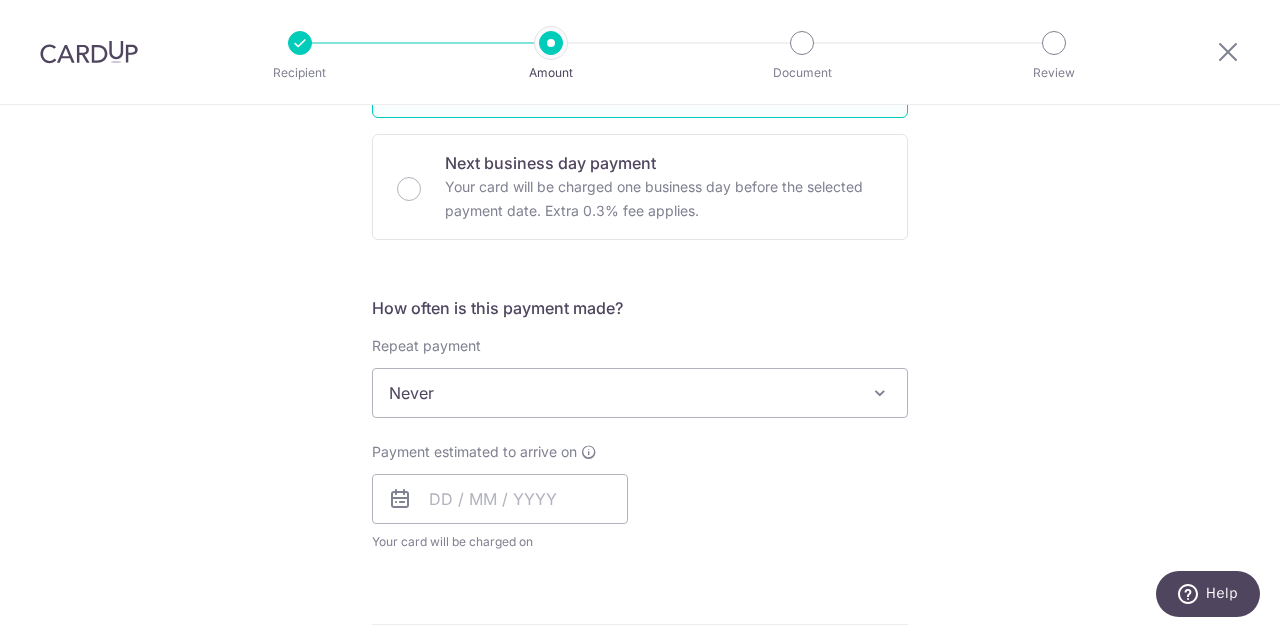 scroll, scrollTop: 613, scrollLeft: 0, axis: vertical 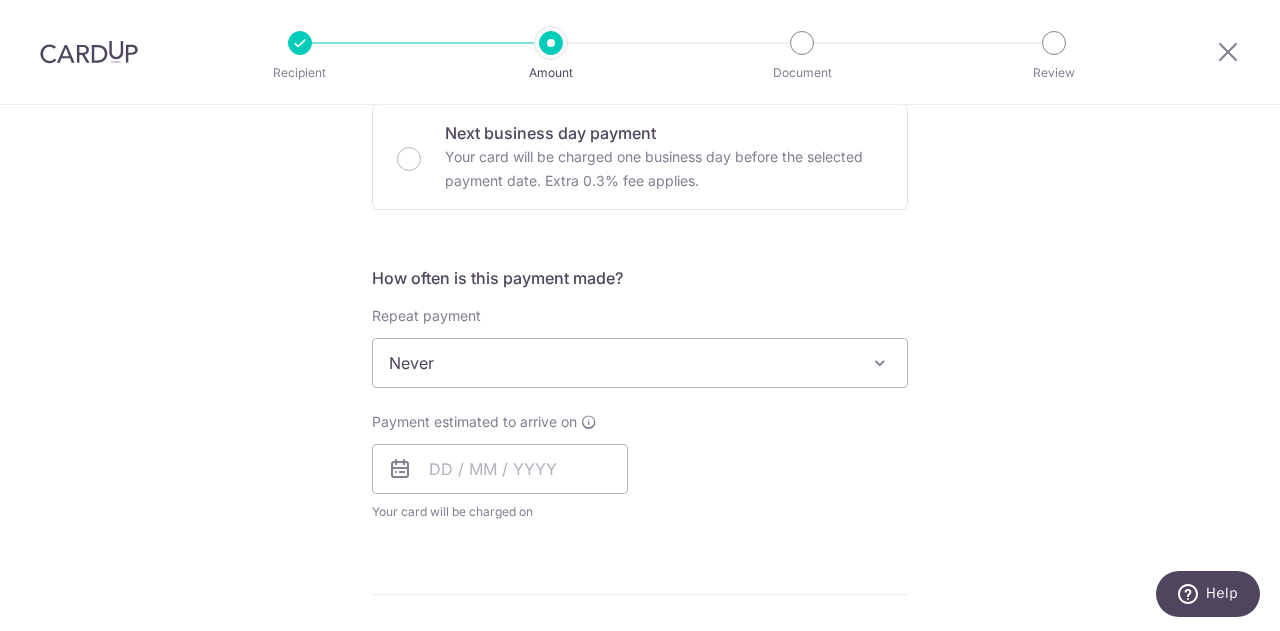 click on "Never" at bounding box center (640, 363) 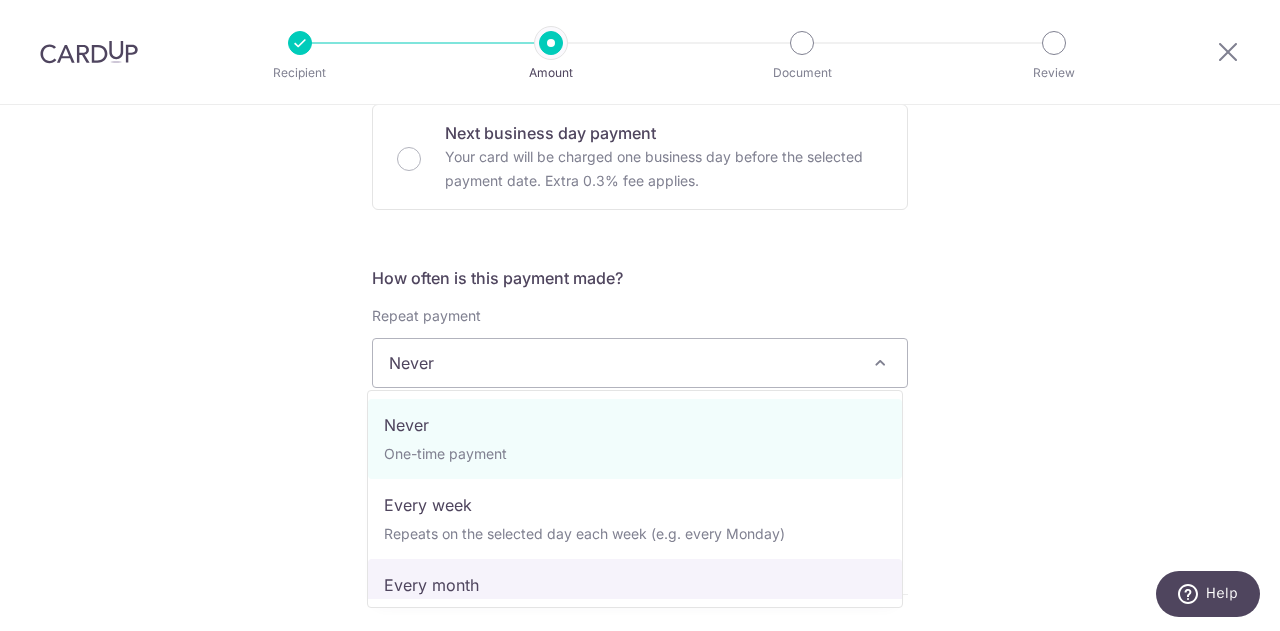 select on "3" 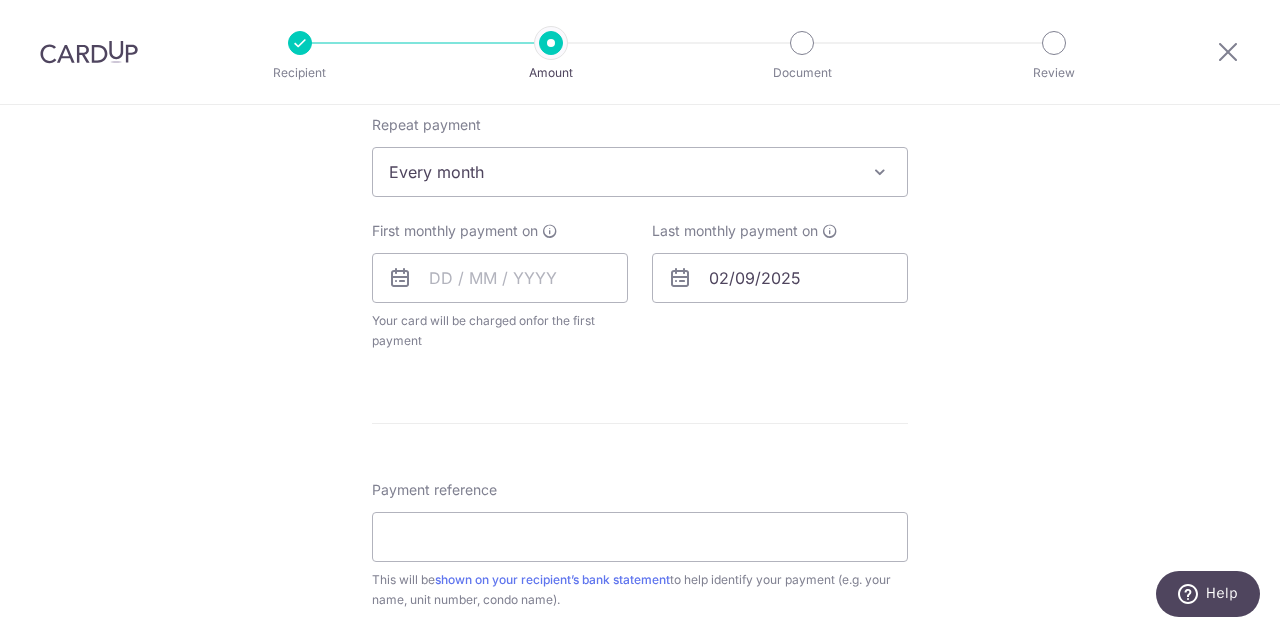 scroll, scrollTop: 805, scrollLeft: 0, axis: vertical 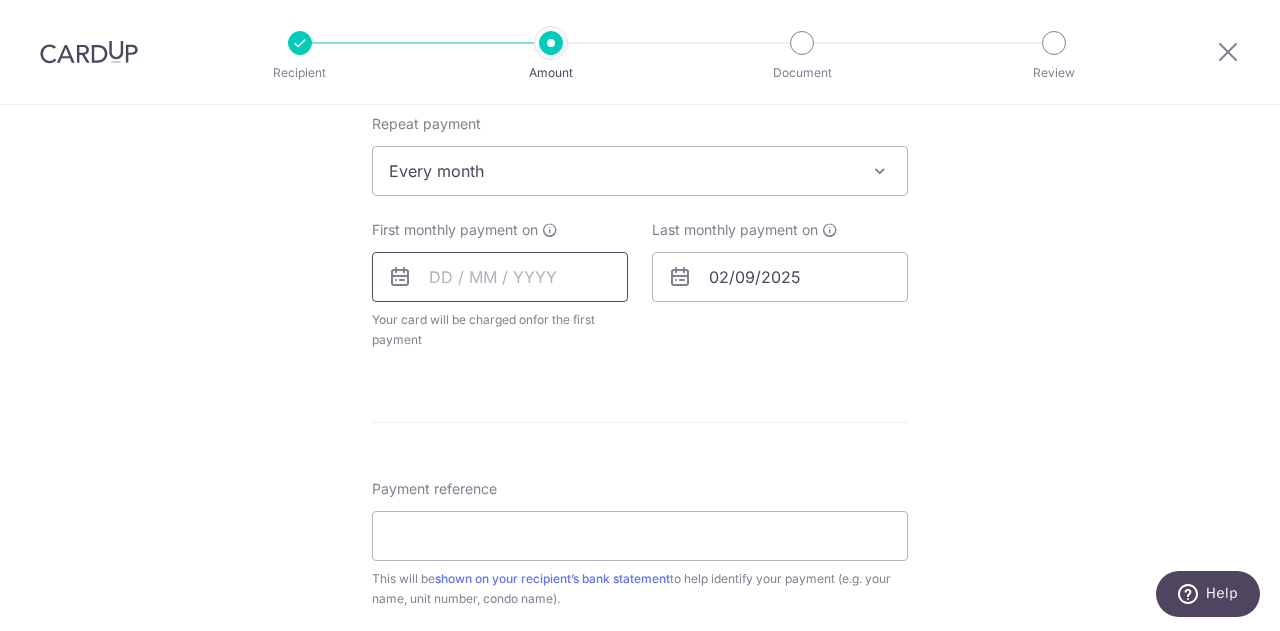 click at bounding box center [500, 277] 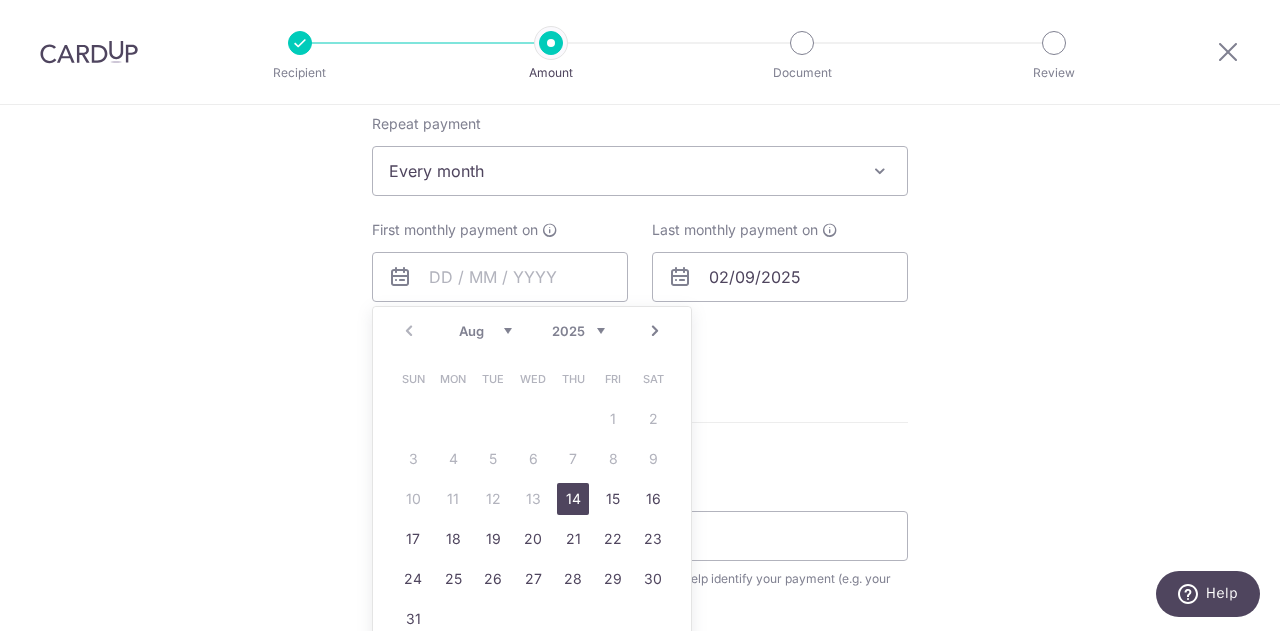 click on "Tell us more about your payment
Enter payment amount
SGD
3,150.00
3150.00
Select Card
**** 4561
Add credit card
Your Cards
**** 1427
**** 4561
Secure 256-bit SSL
Text
New card details
Card
Secure 256-bit SSL" at bounding box center [640, 214] 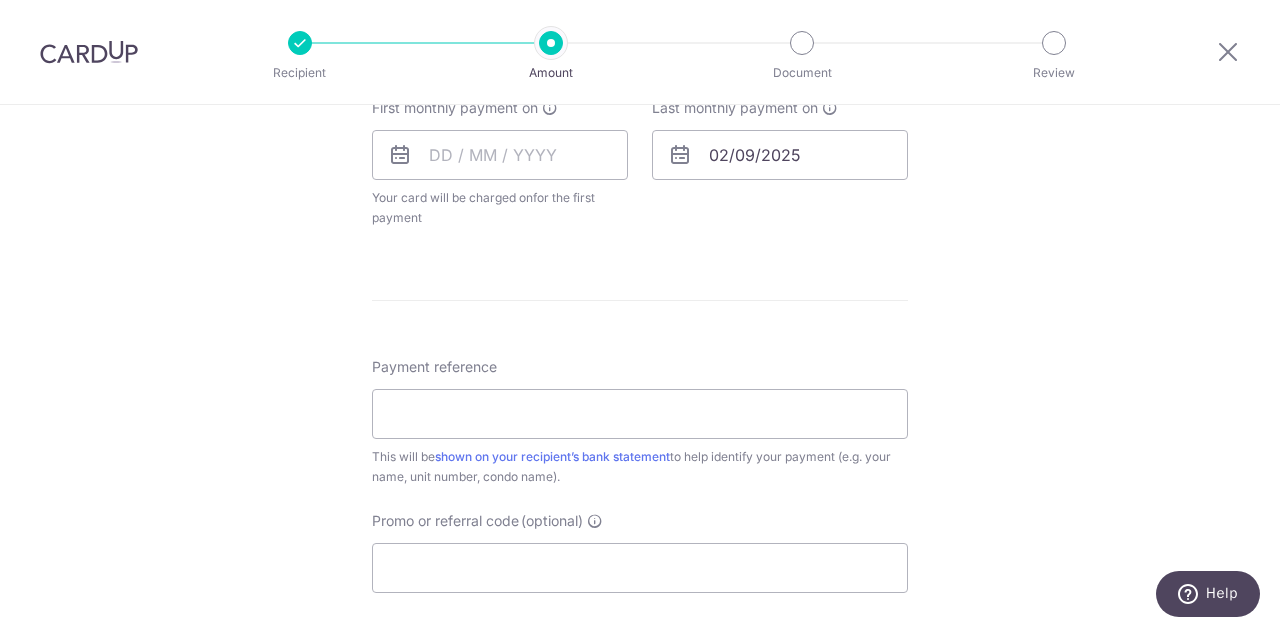 scroll, scrollTop: 913, scrollLeft: 0, axis: vertical 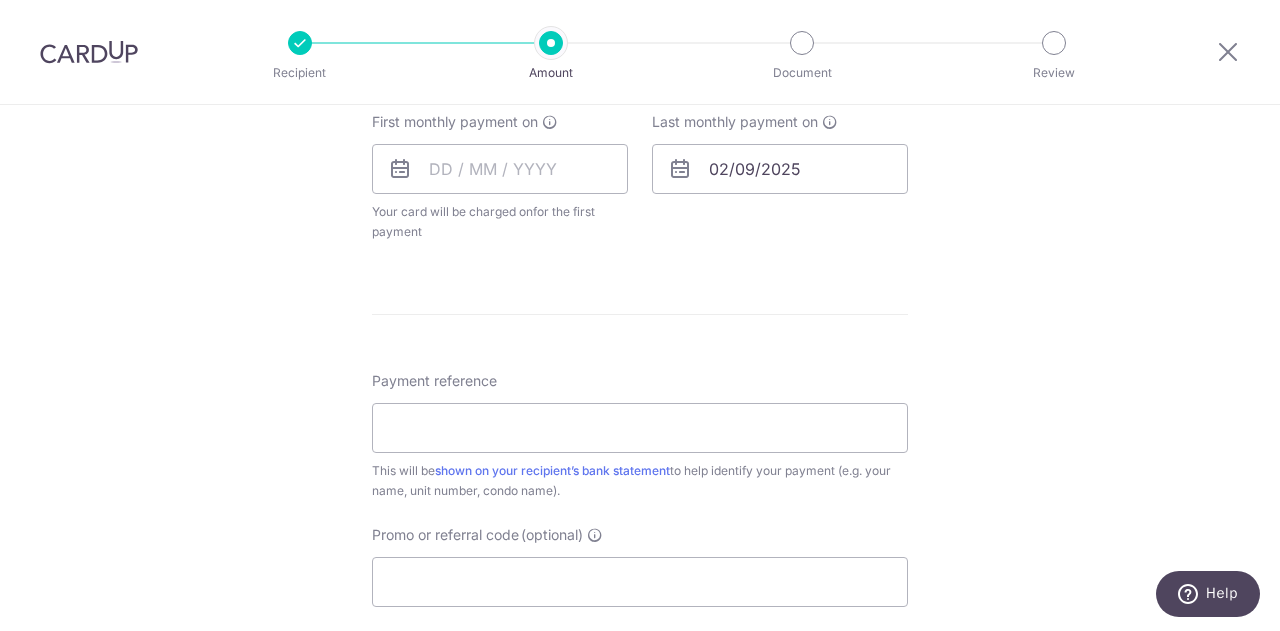 click on "First monthly payment on
Prev Next Aug Sep Oct Nov Dec 2025 2026 2027 2028 2029 2030 2031 2032 2033 2034 2035 Sun Mon Tue Wed Thu Fri Sat           1 2 3 4 5 6 7 8 9 10 11 12 13 14 15 16 17 18 19 20 21 22 23 24 25 26 27 28 29 30 31             Why are some dates not available?
Your card will be charged on   for the first payment
* If your payment is funded by  9:00am SGT on Tuesday 12/08/2025
12/08/2025" at bounding box center (500, 177) 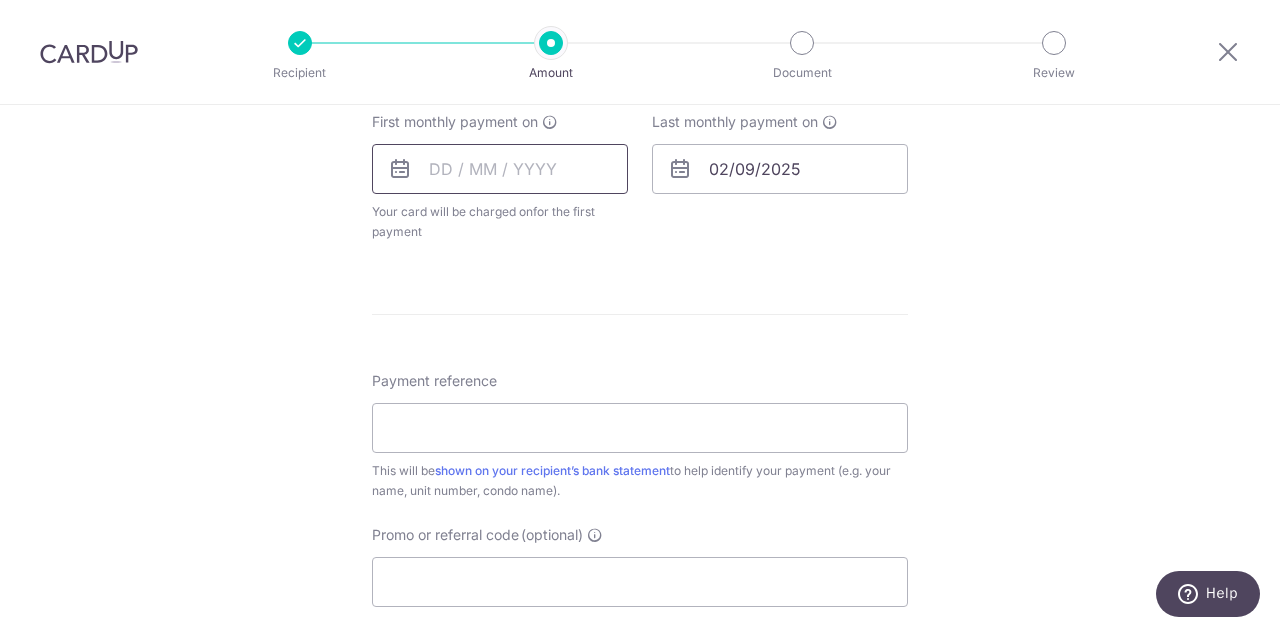 click at bounding box center (500, 169) 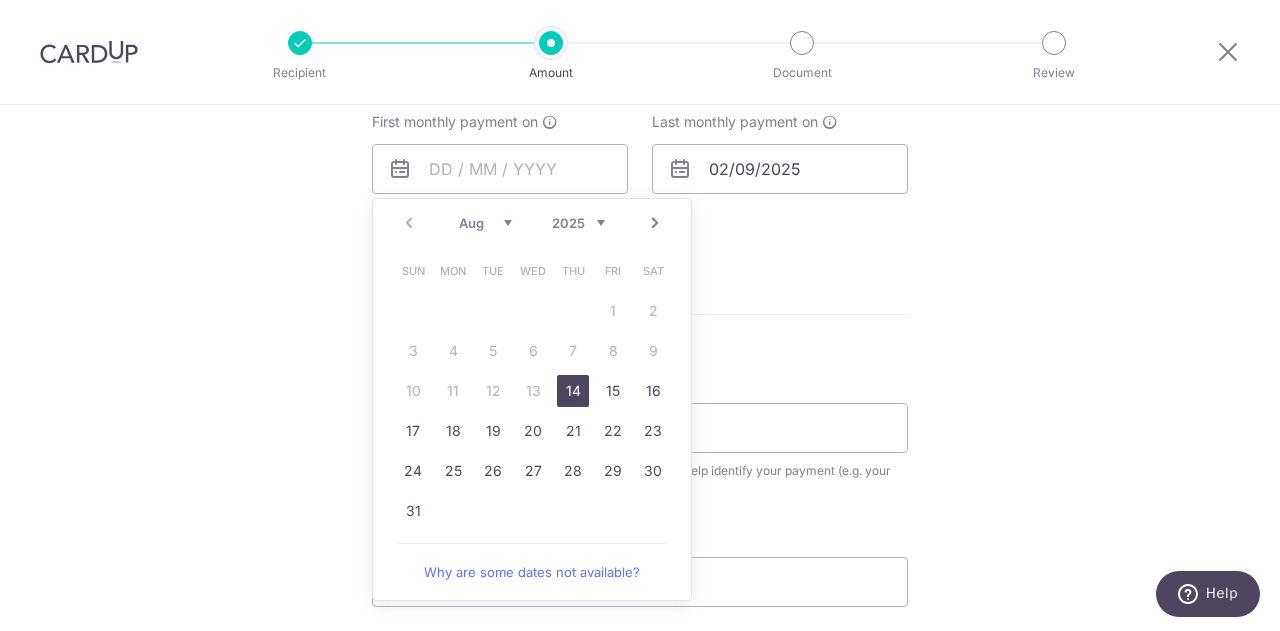 click on "Next" at bounding box center [655, 223] 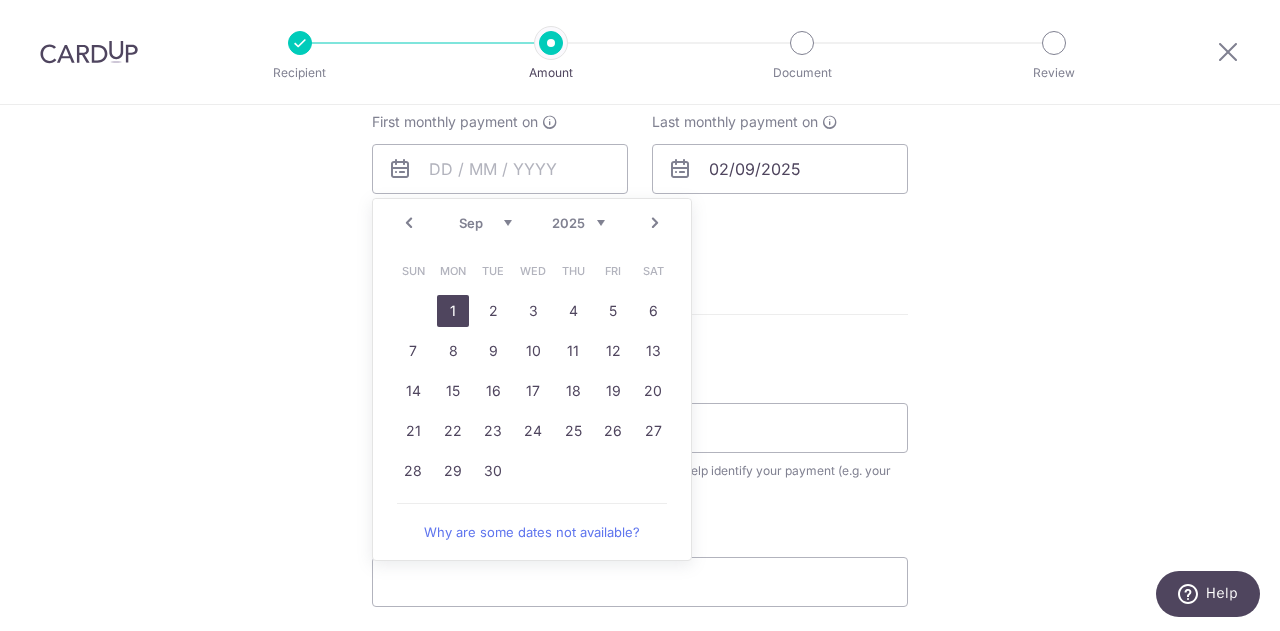 click on "1" at bounding box center (453, 311) 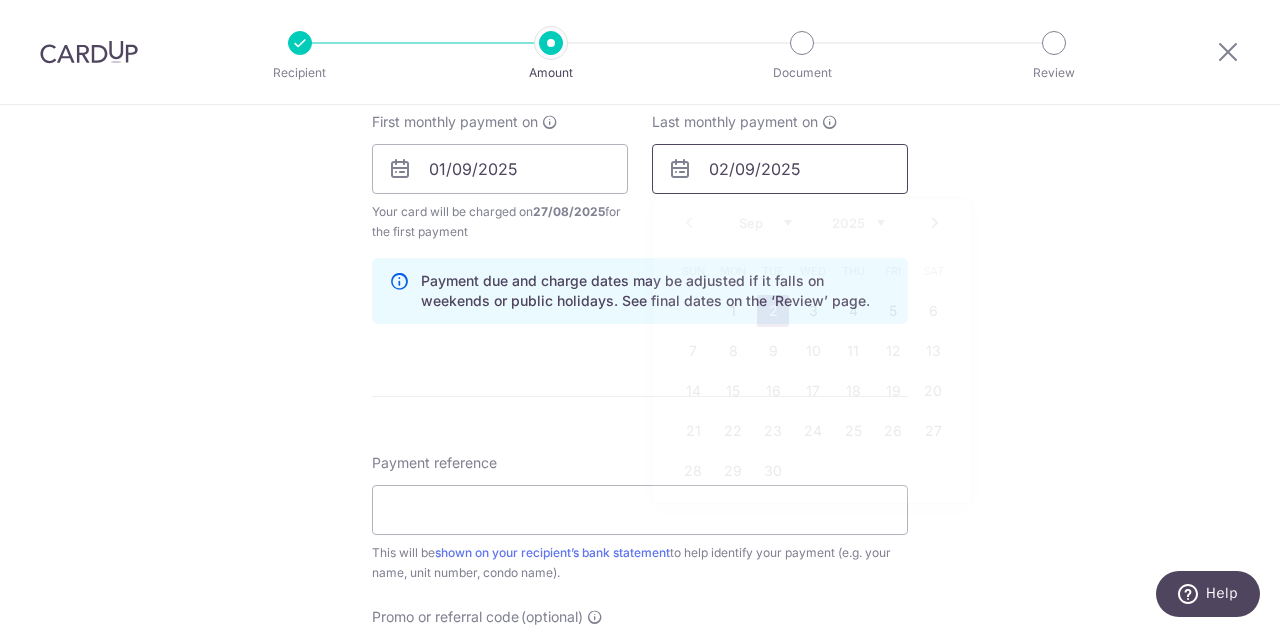 click on "02/09/2025" at bounding box center (780, 169) 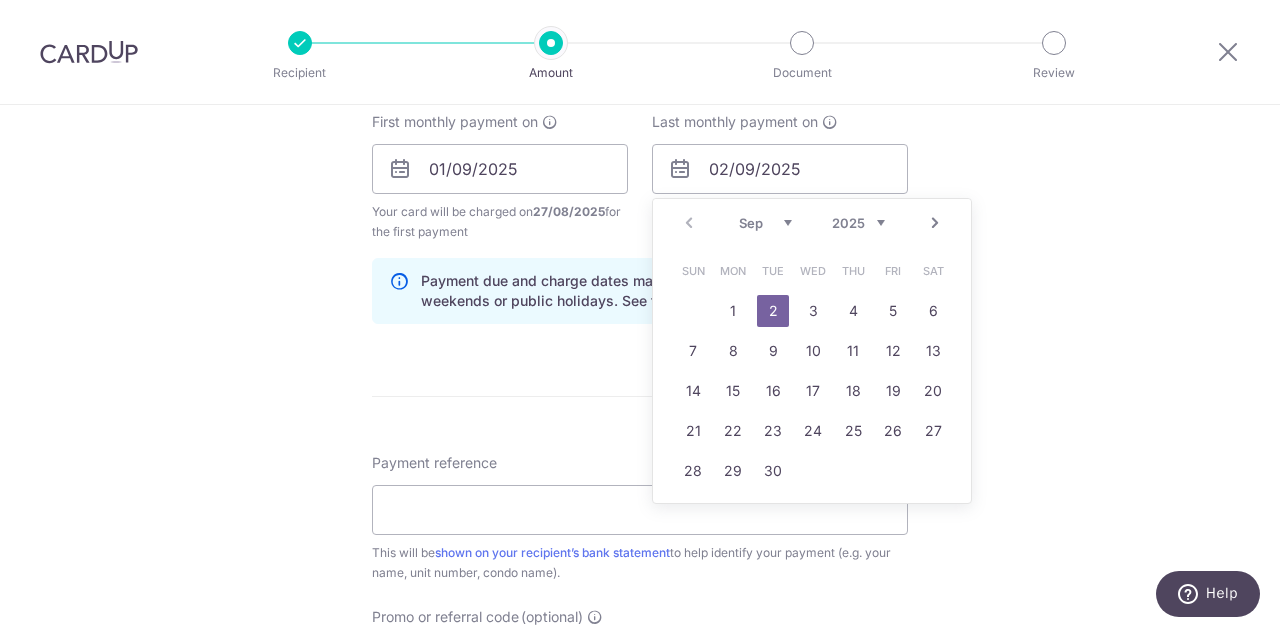 click on "Sep Oct Nov Dec" at bounding box center (765, 223) 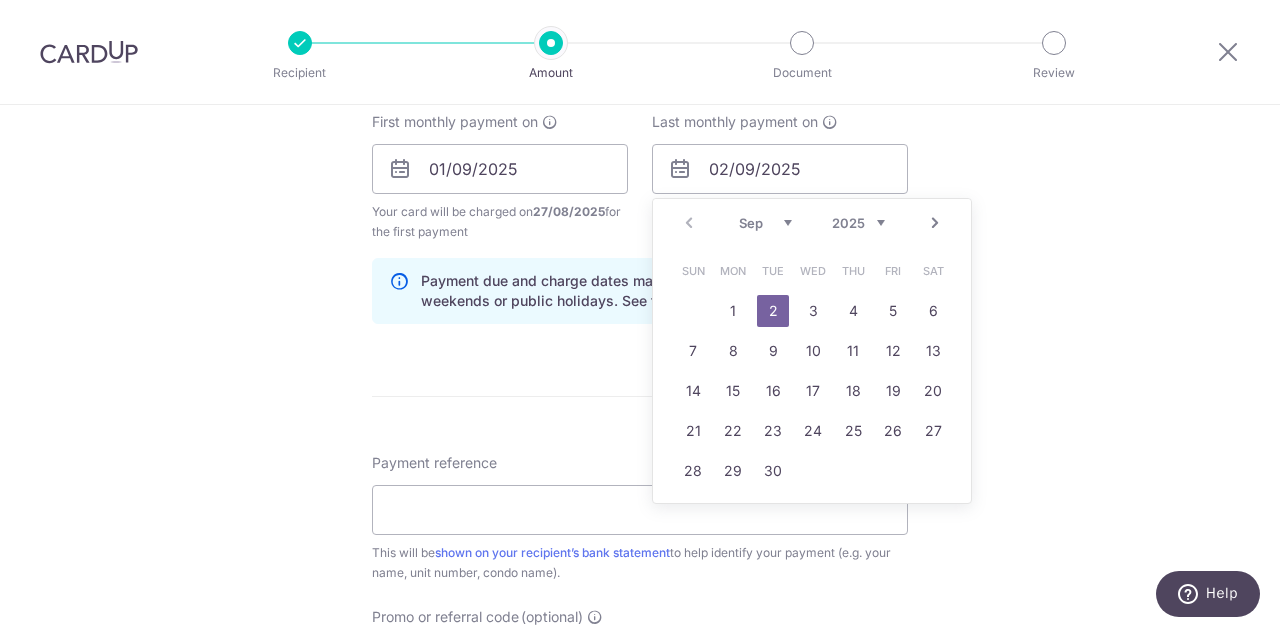 click on "2025 2026 2027 2028 2029 2030 2031 2032 2033 2034 2035" at bounding box center (858, 223) 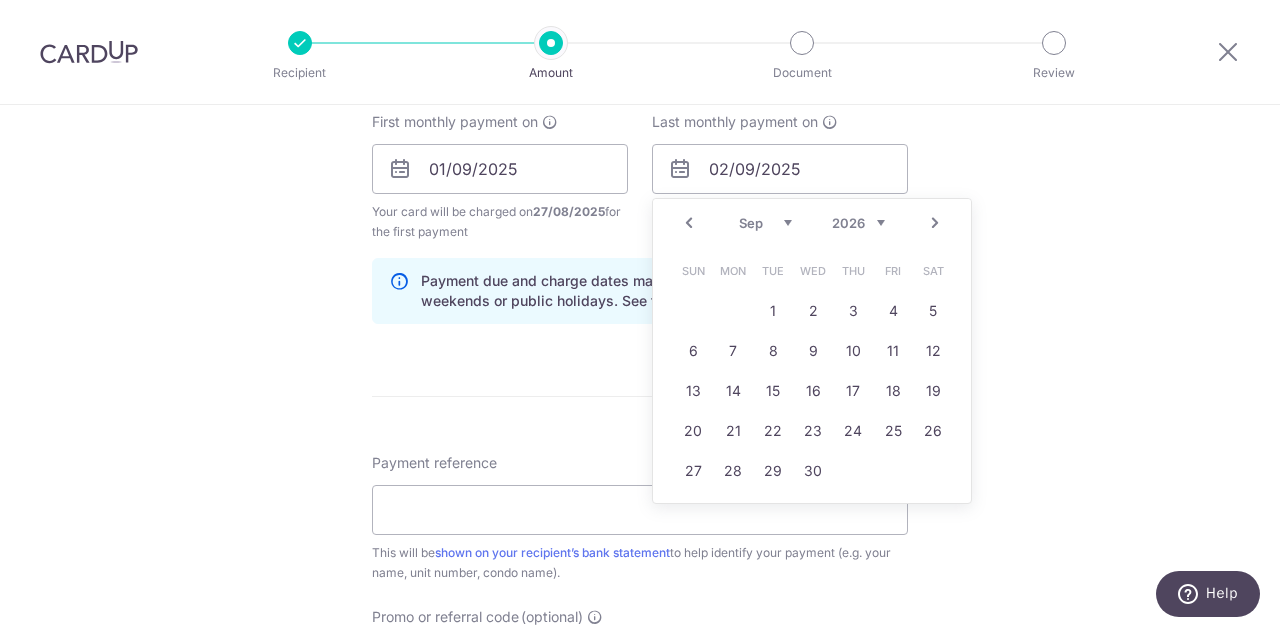 click on "Jan Feb Mar Apr May Jun Jul Aug Sep Oct Nov Dec" at bounding box center (765, 223) 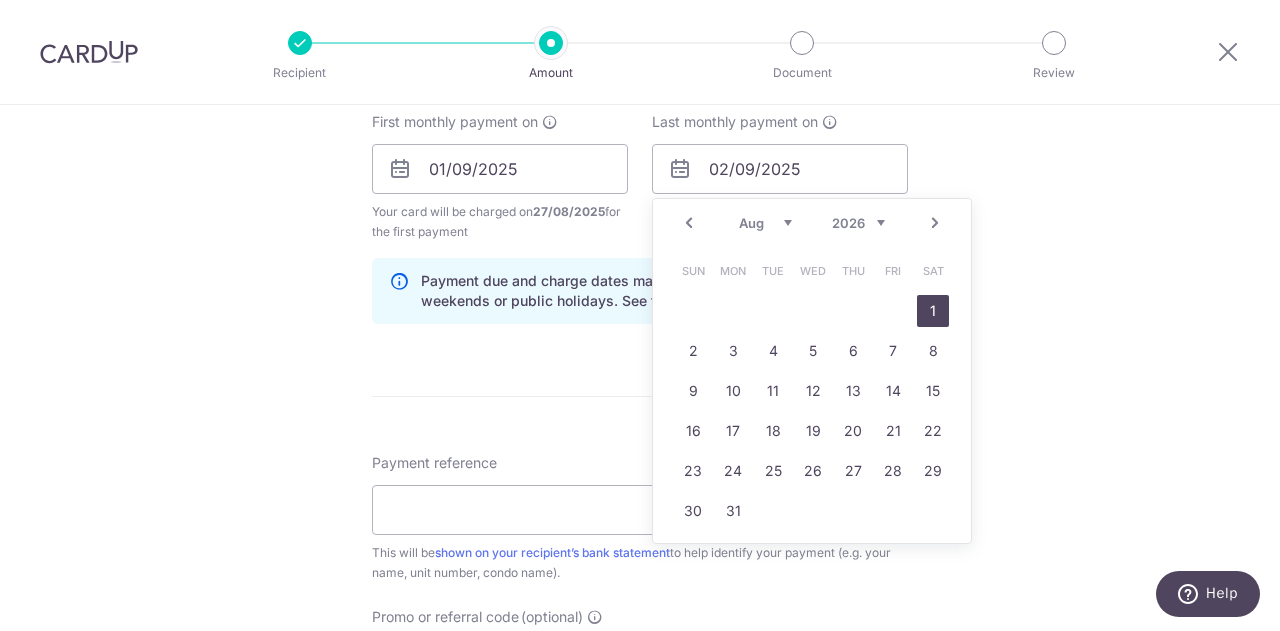 click on "1" at bounding box center (933, 311) 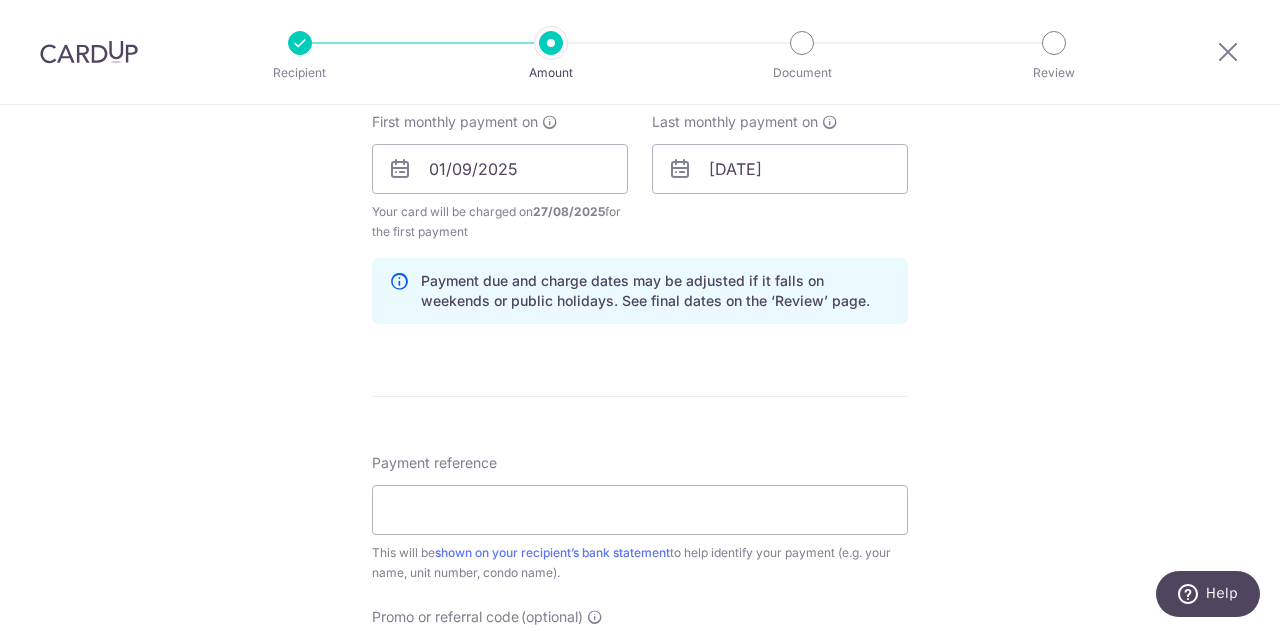 click on "Tell us more about your payment
Enter payment amount
SGD
3,150.00
3150.00
Select Card
**** 4561
Add credit card
Your Cards
**** 1427
**** 4561
Secure 256-bit SSL
Text
New card details
Card
Secure 256-bit SSL" at bounding box center (640, 147) 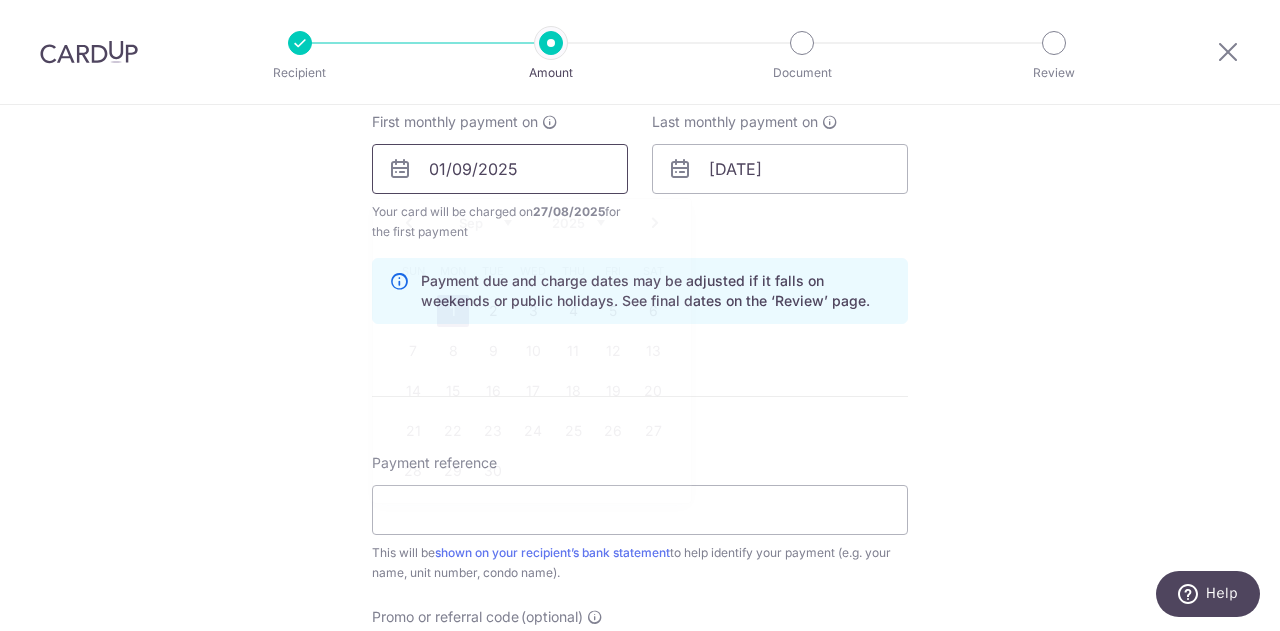 click on "01/09/2025" at bounding box center [500, 169] 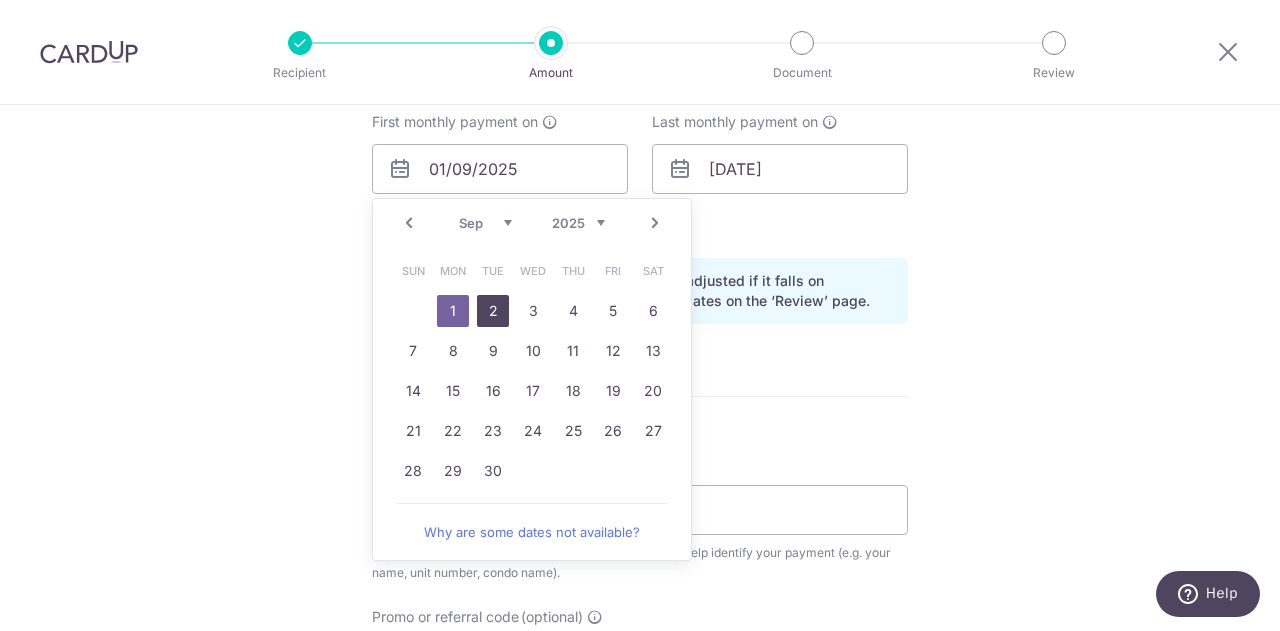 click on "2" at bounding box center (493, 311) 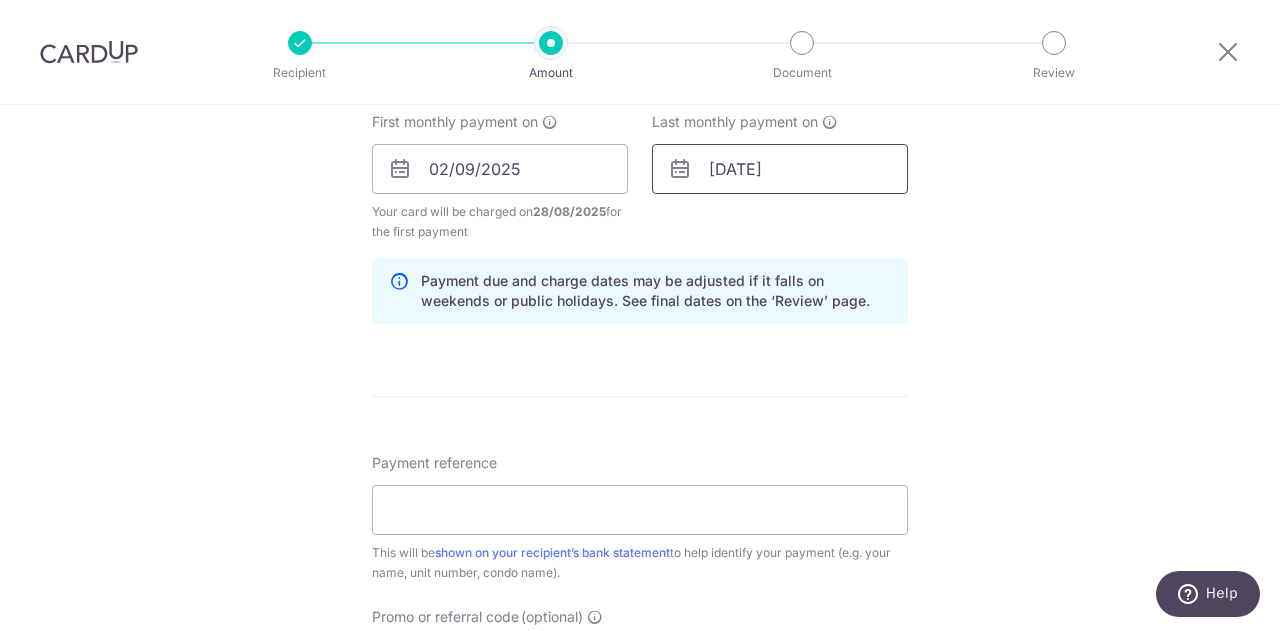 click on "01/08/2026" at bounding box center (780, 169) 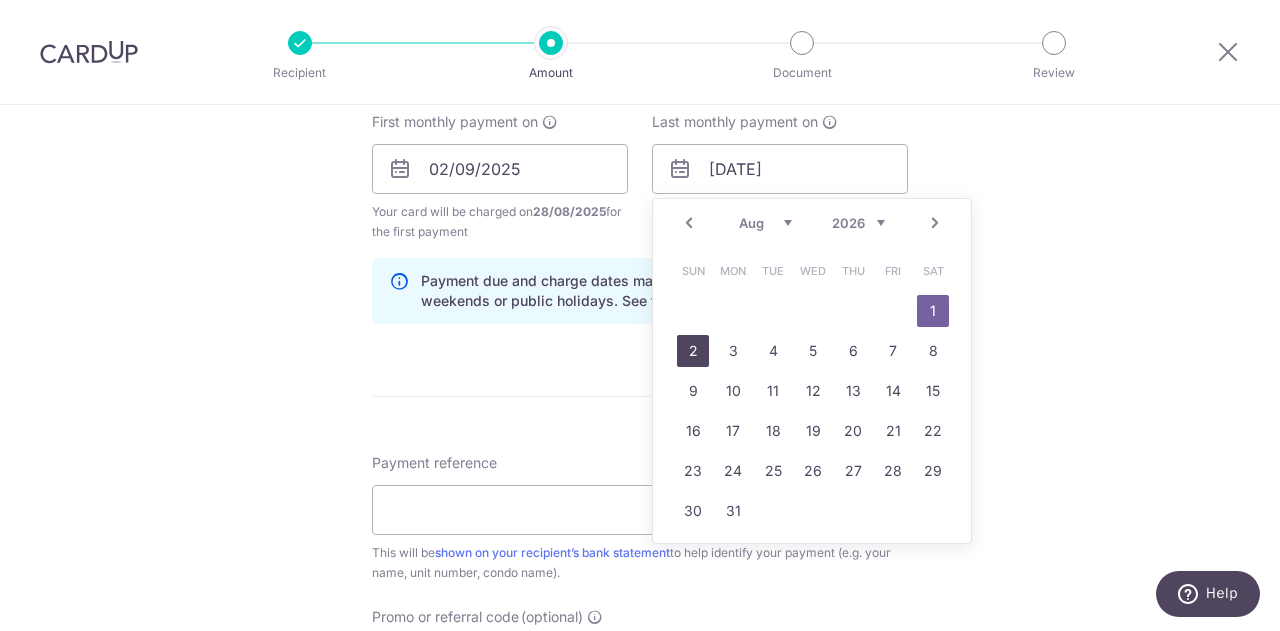 click on "2" at bounding box center (693, 351) 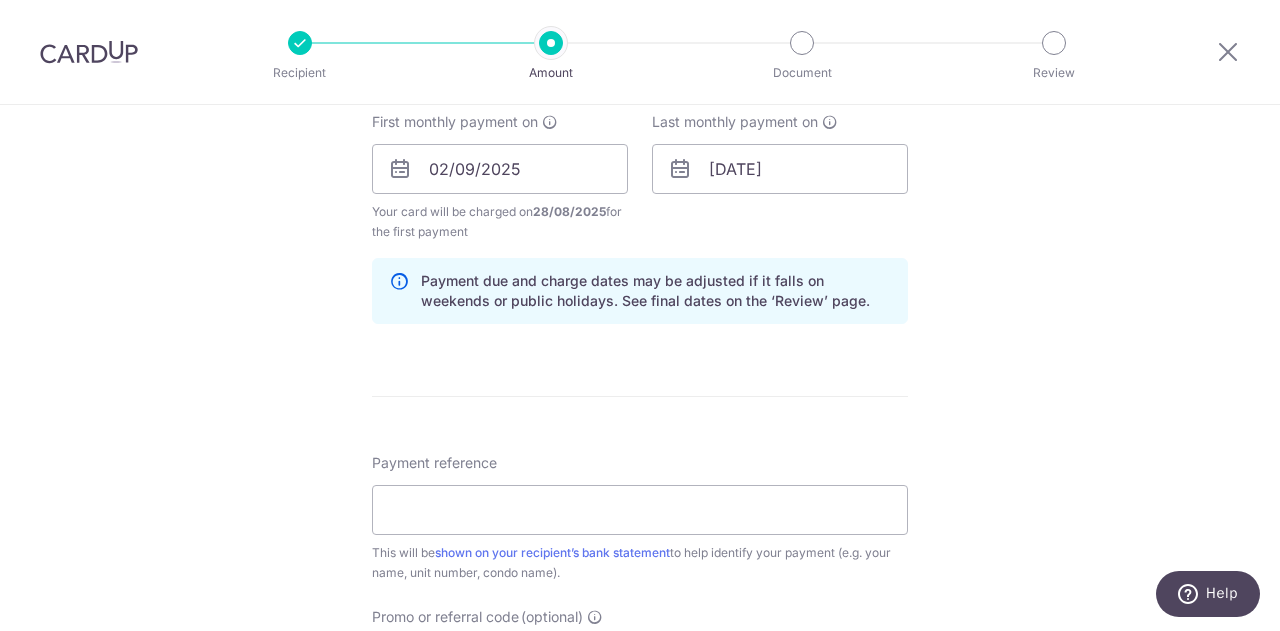 click on "Tell us more about your payment
Enter payment amount
SGD
3,150.00
3150.00
Select Card
**** 4561
Add credit card
Your Cards
**** 1427
**** 4561
Secure 256-bit SSL
Text
New card details
Card
Secure 256-bit SSL" at bounding box center [640, 147] 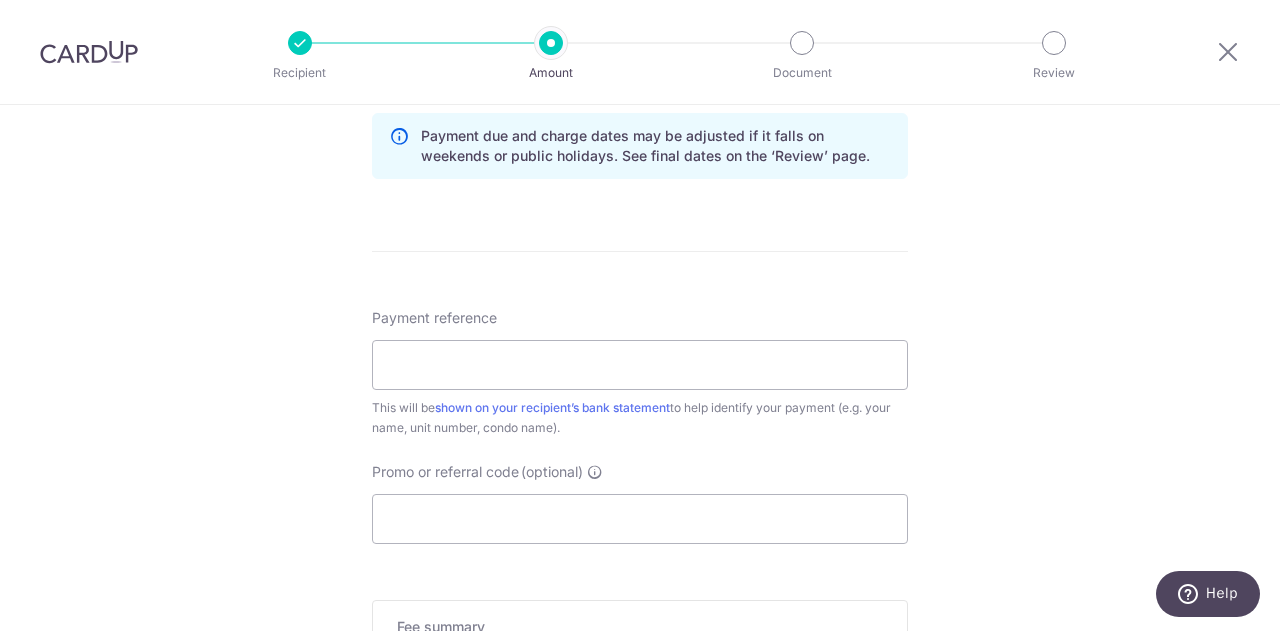 scroll, scrollTop: 1327, scrollLeft: 0, axis: vertical 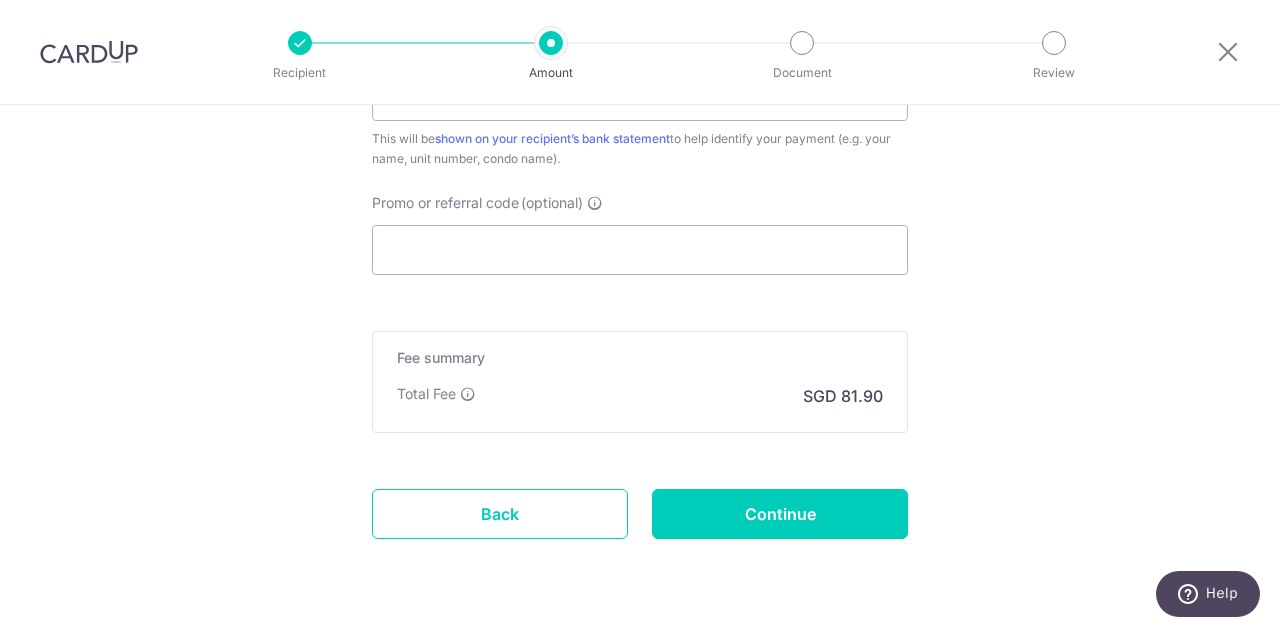 click on "Tell us more about your payment
Enter payment amount
SGD
3,150.00
3150.00
Select Card
**** 4561
Add credit card
Your Cards
**** 1427
**** 4561
Secure 256-bit SSL
Text
New card details
Card
Secure 256-bit SSL" at bounding box center [640, -267] 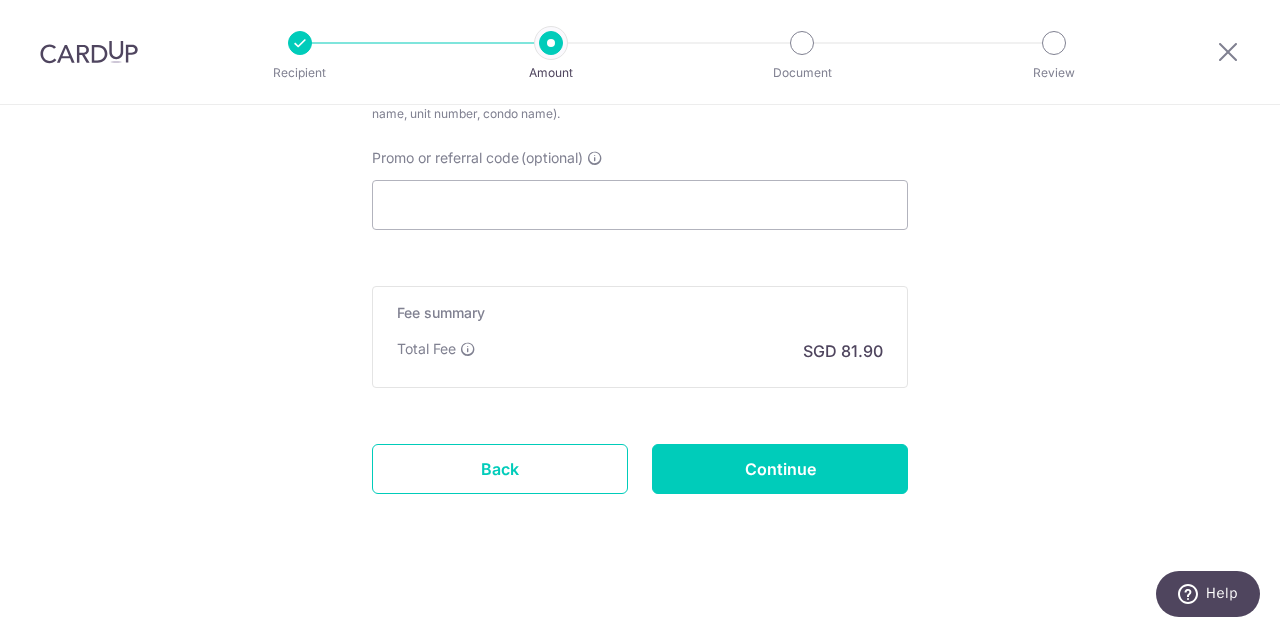scroll, scrollTop: 1375, scrollLeft: 0, axis: vertical 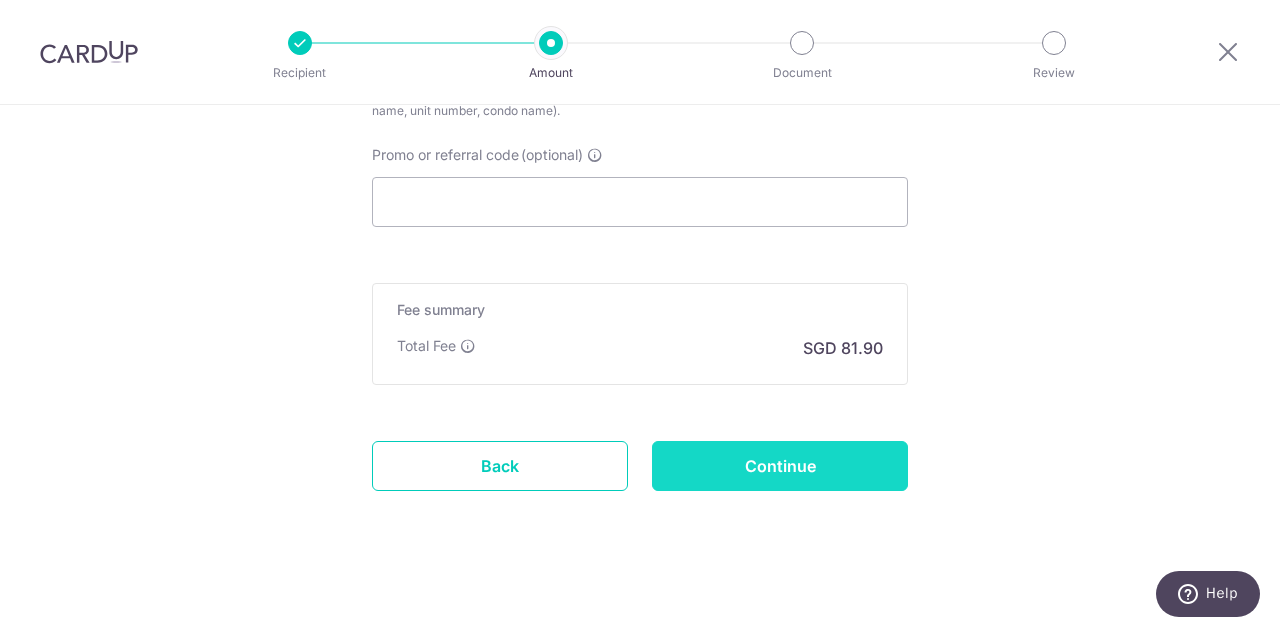 click on "Continue" at bounding box center [780, 466] 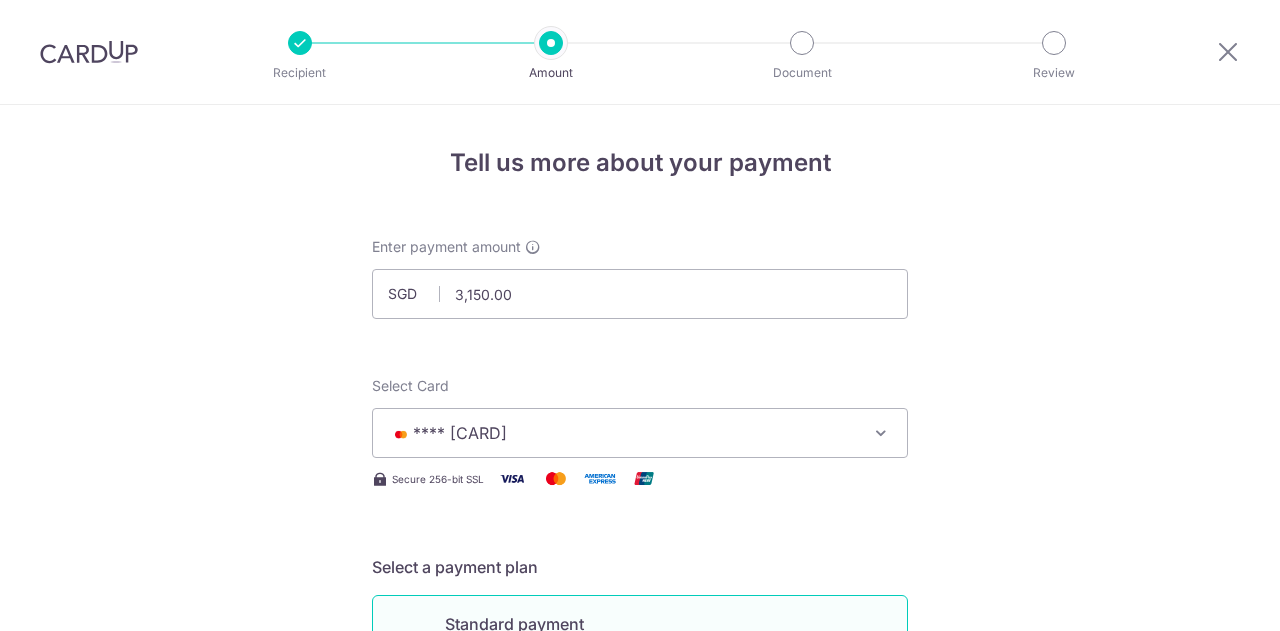 scroll, scrollTop: 0, scrollLeft: 0, axis: both 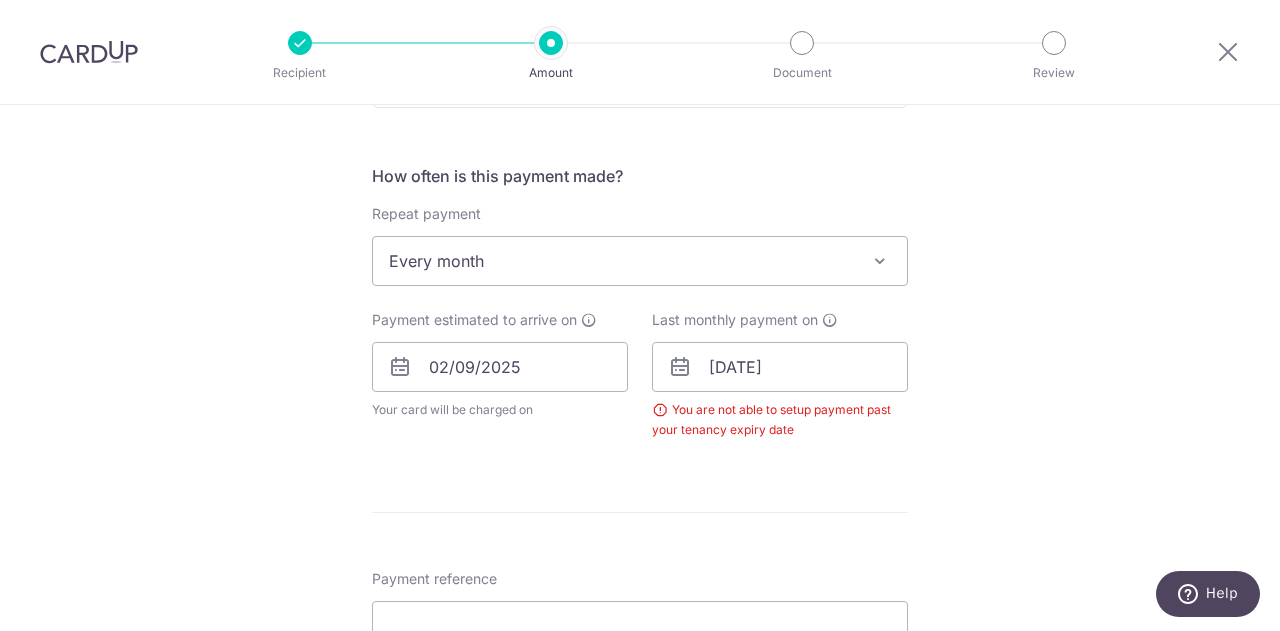 click on "You are not able to setup payment past your tenancy expiry date" at bounding box center [780, 420] 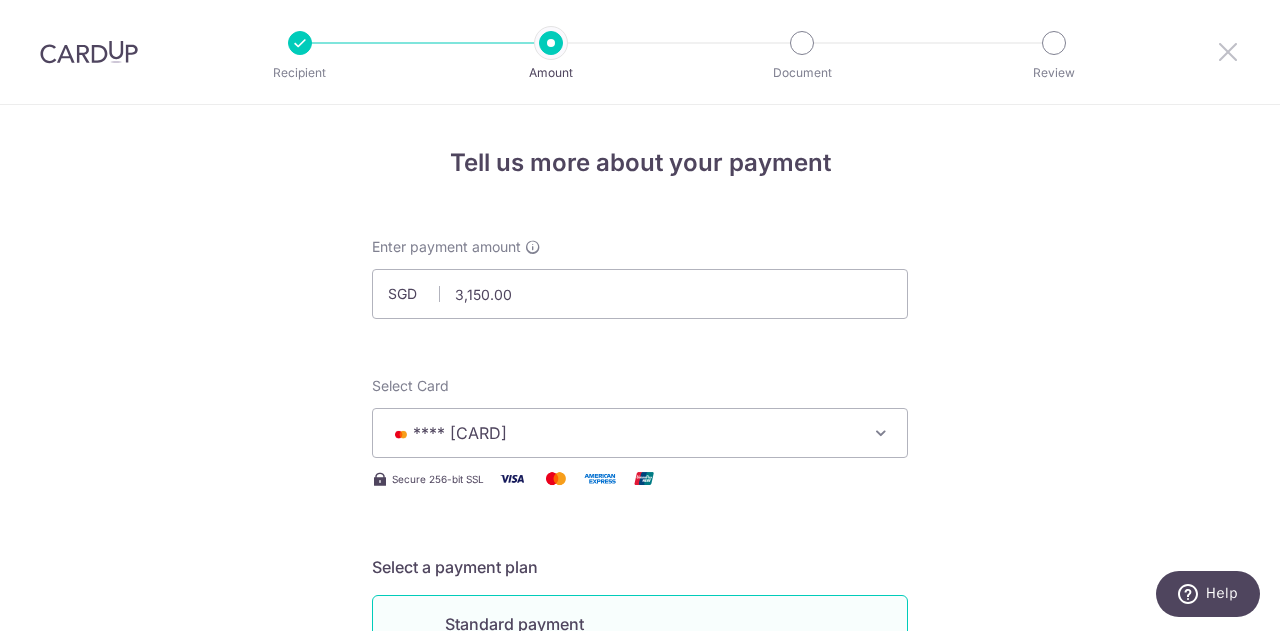 click at bounding box center (1228, 51) 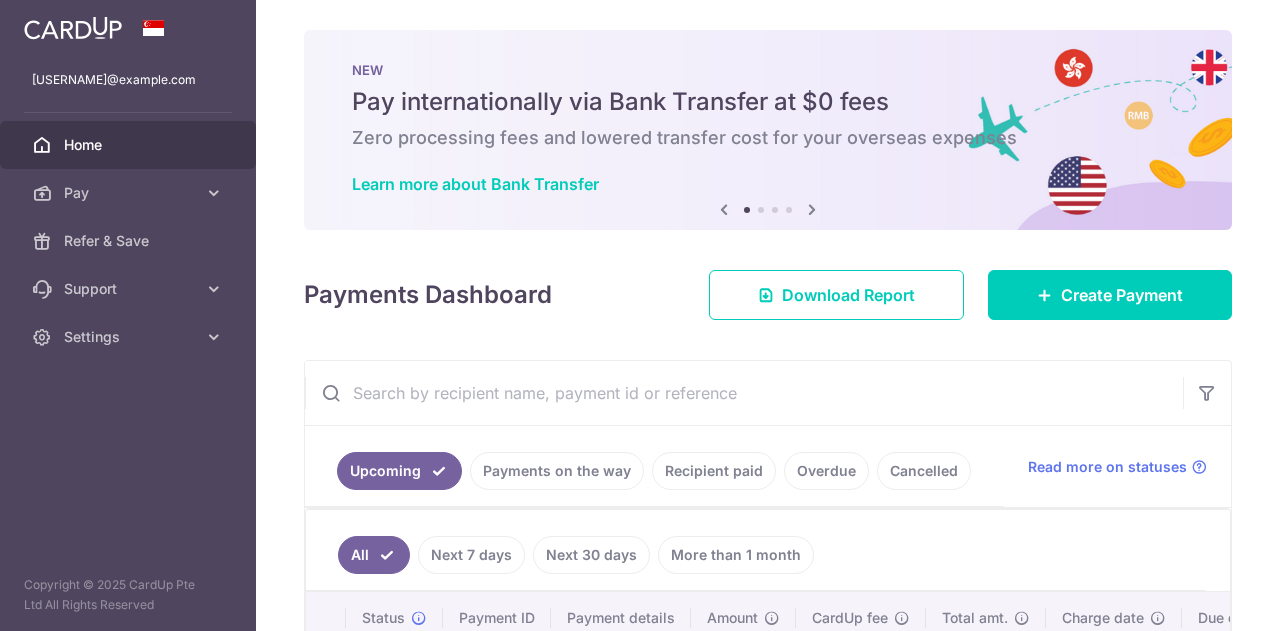 scroll, scrollTop: 0, scrollLeft: 0, axis: both 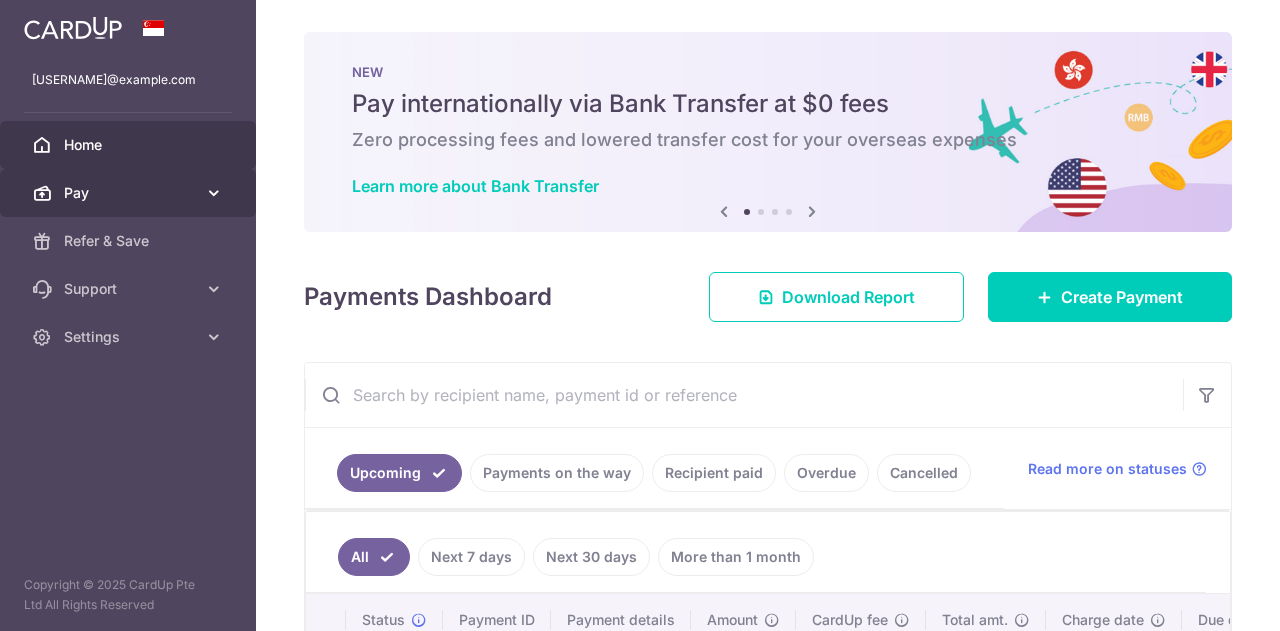 click on "Pay" at bounding box center [130, 193] 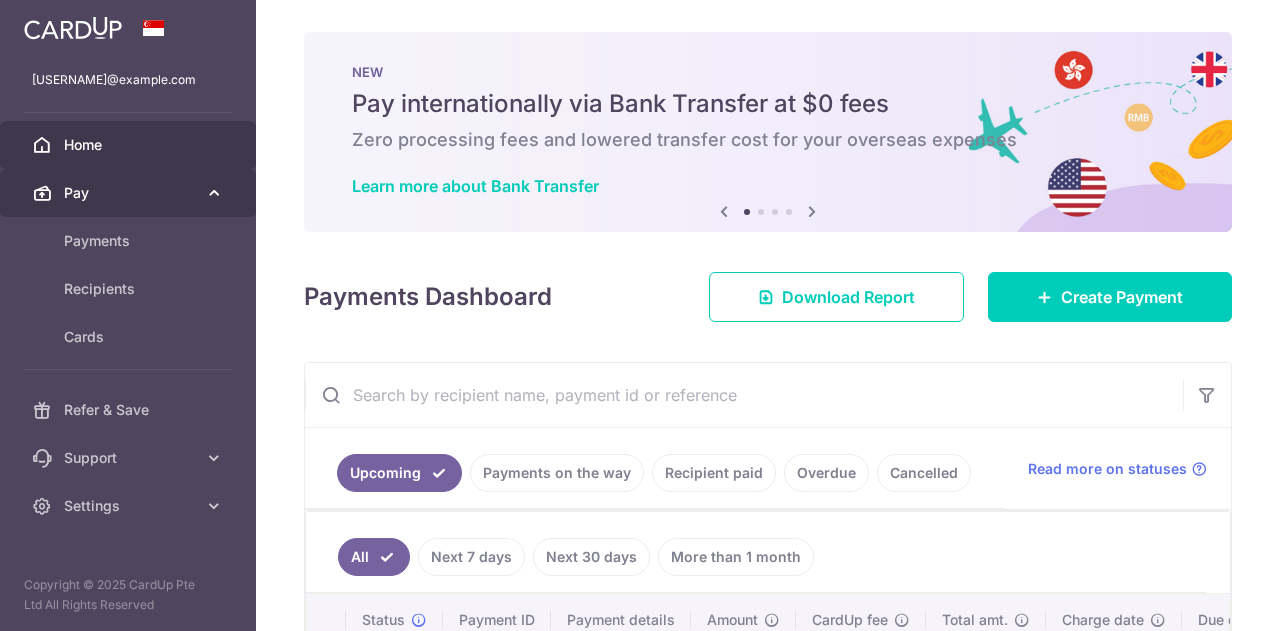 click on "Pay" at bounding box center [130, 193] 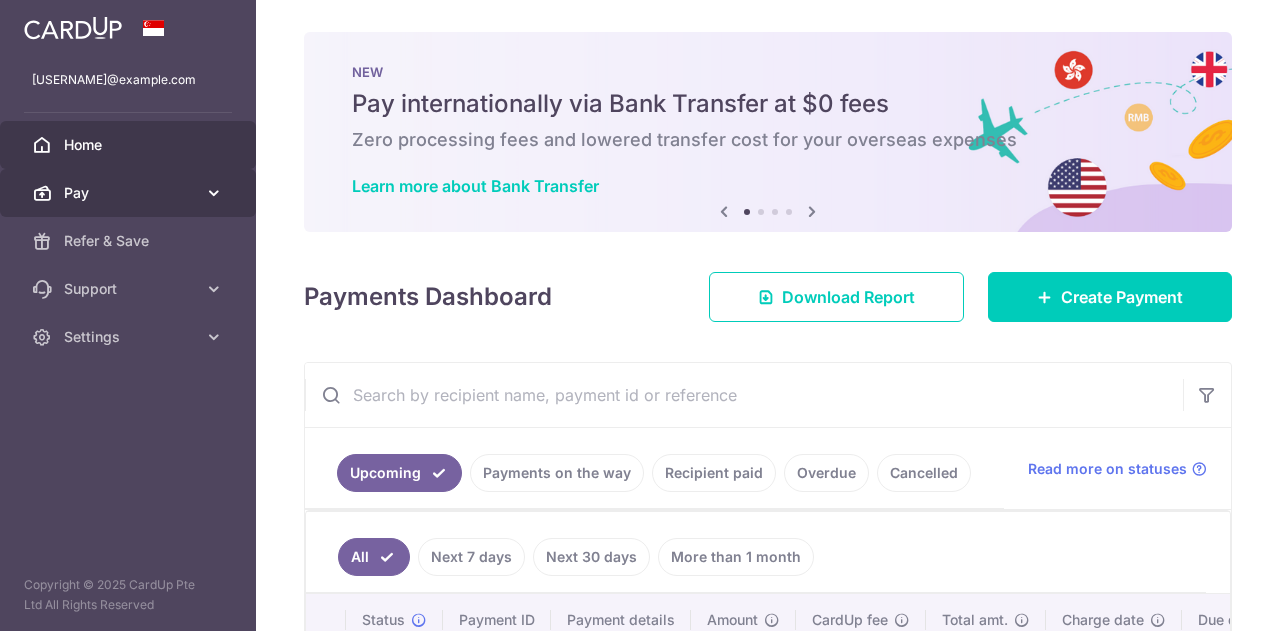 click on "Pay" at bounding box center [130, 193] 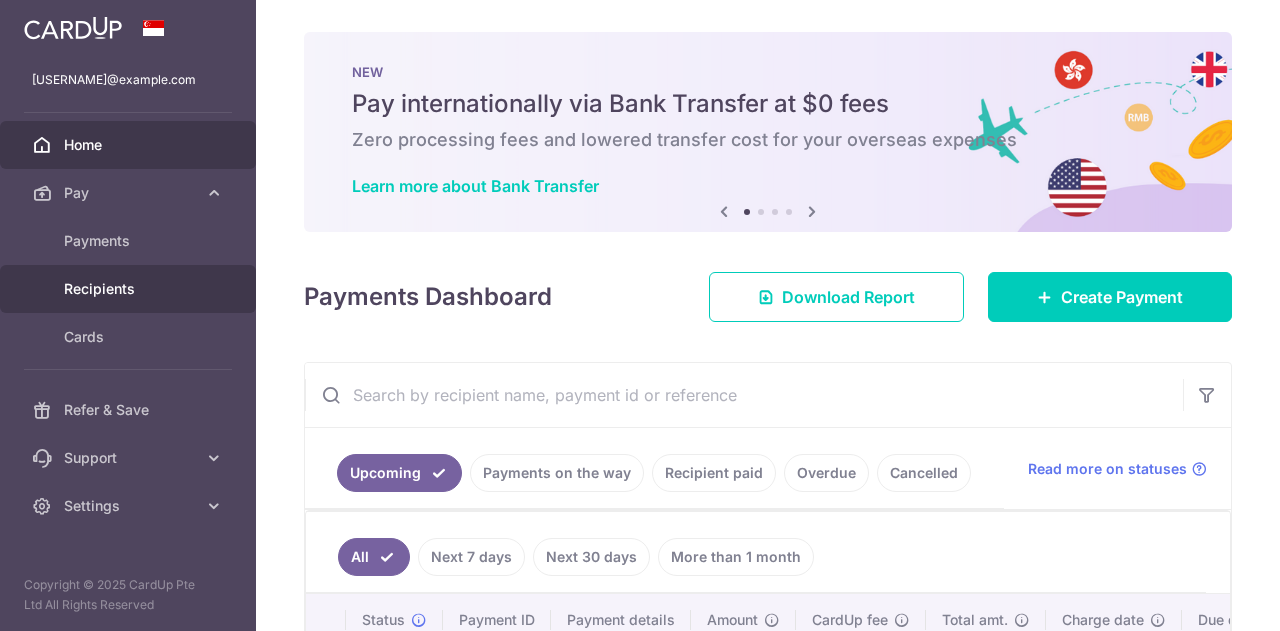 click on "Recipients" at bounding box center (130, 289) 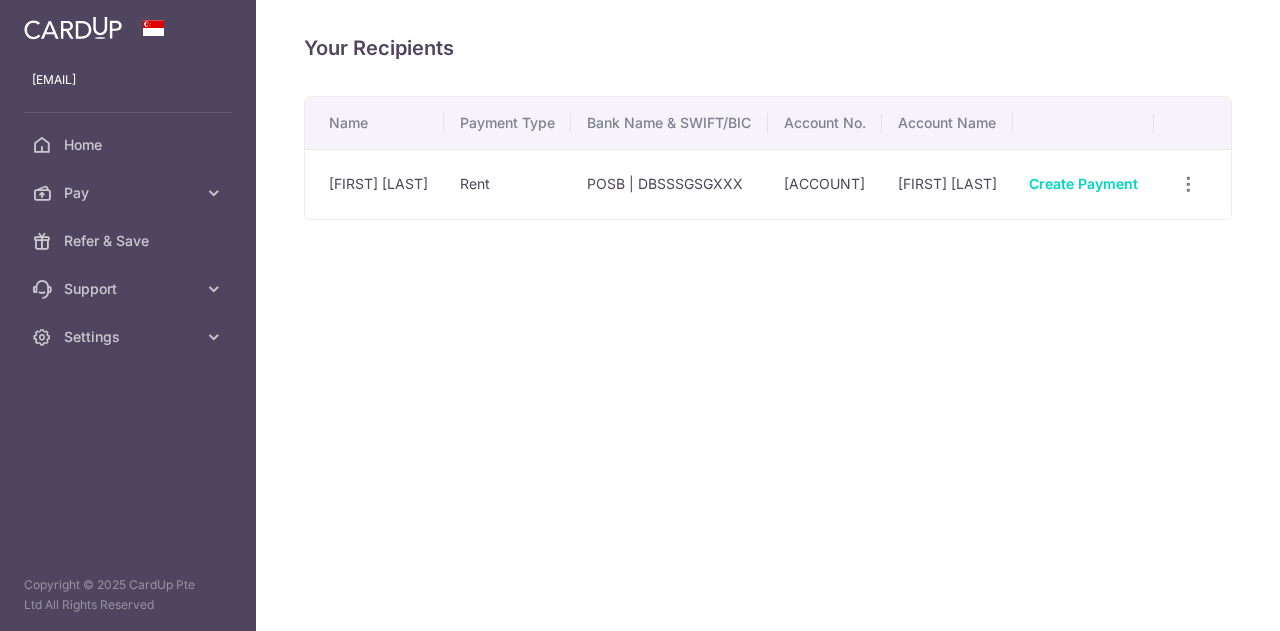 scroll, scrollTop: 0, scrollLeft: 0, axis: both 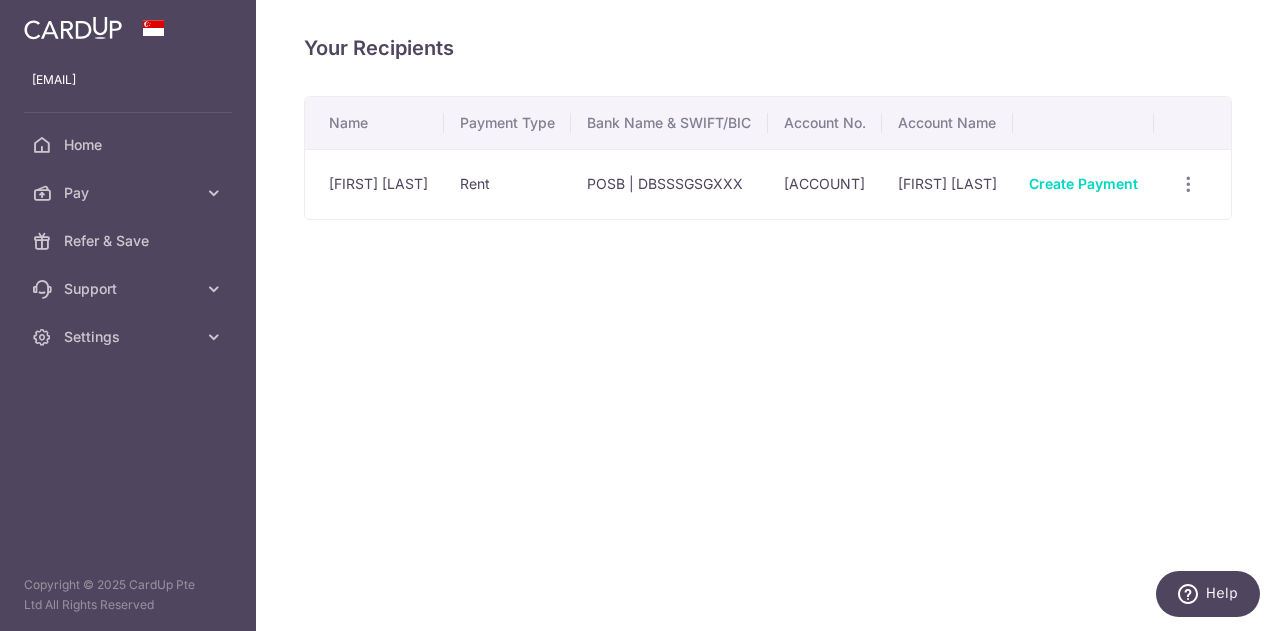 click on "[FIRST] [LAST]" at bounding box center [947, 184] 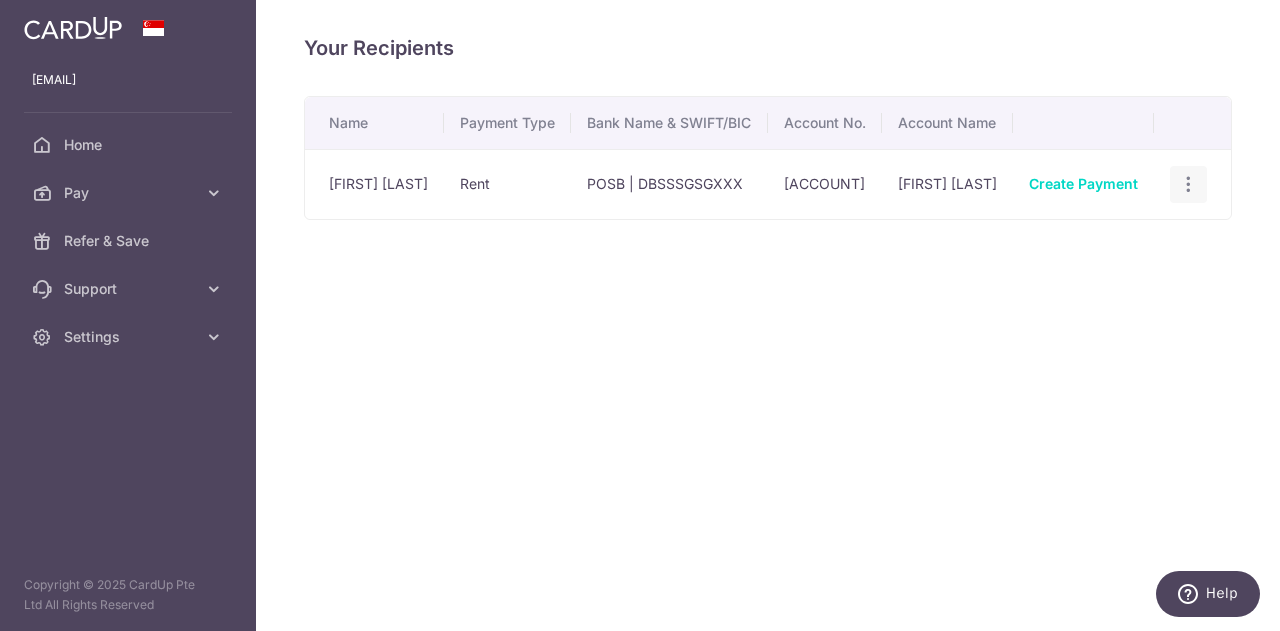 click at bounding box center [1188, 184] 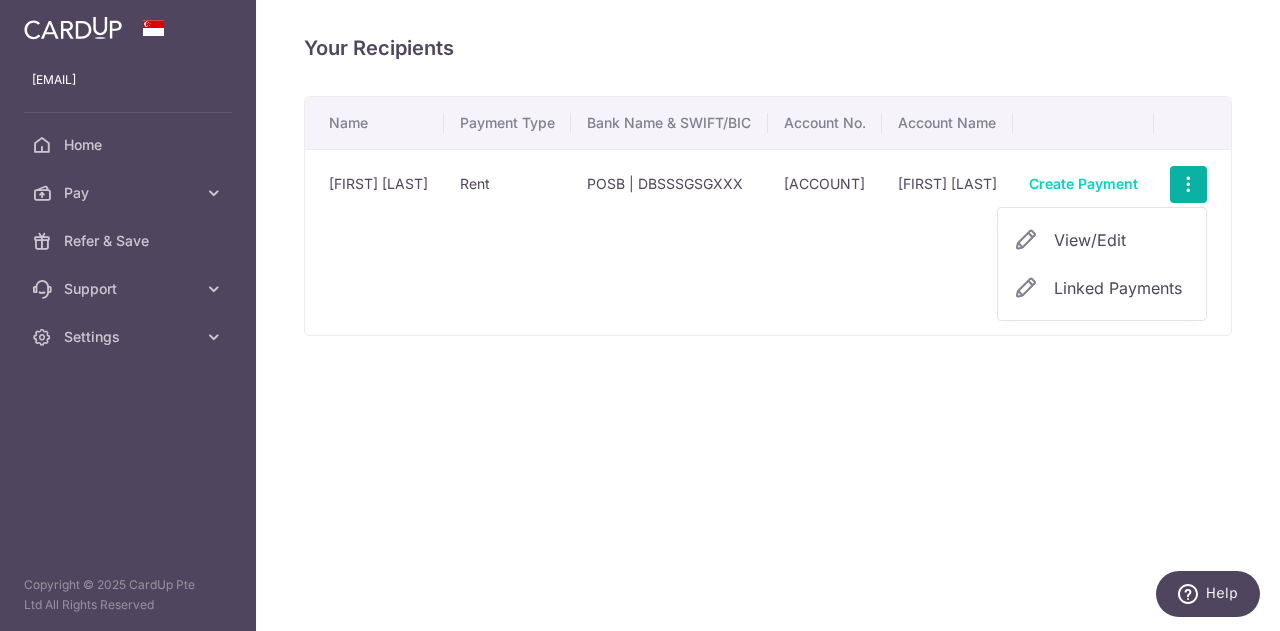 click on "Your Recipients
Name
Payment Type
Bank Name & SWIFT/BIC
Account No.
Account Name
[FIRST] [LAST]
Rent
POSB | DBSSSGSGXXX
[ACCOUNT]
[FIRST] [LAST]
Create Payment
View/Edit
Linked Payments
×
Delete recipient" at bounding box center (768, 315) 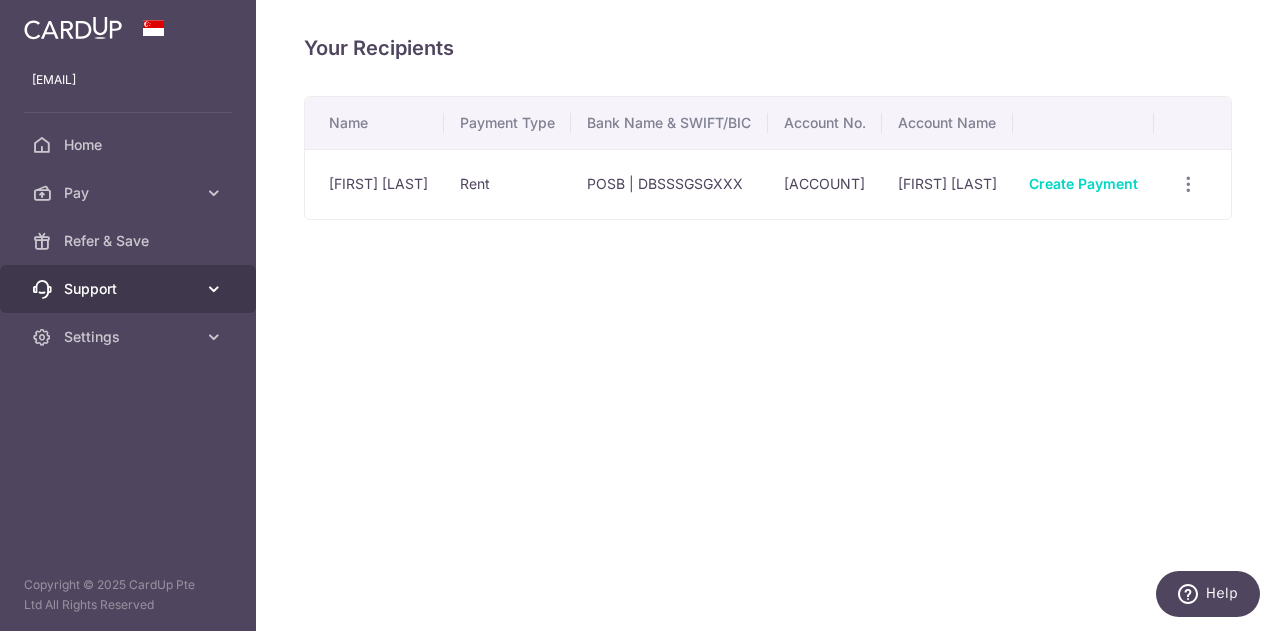 click on "Support" at bounding box center [130, 289] 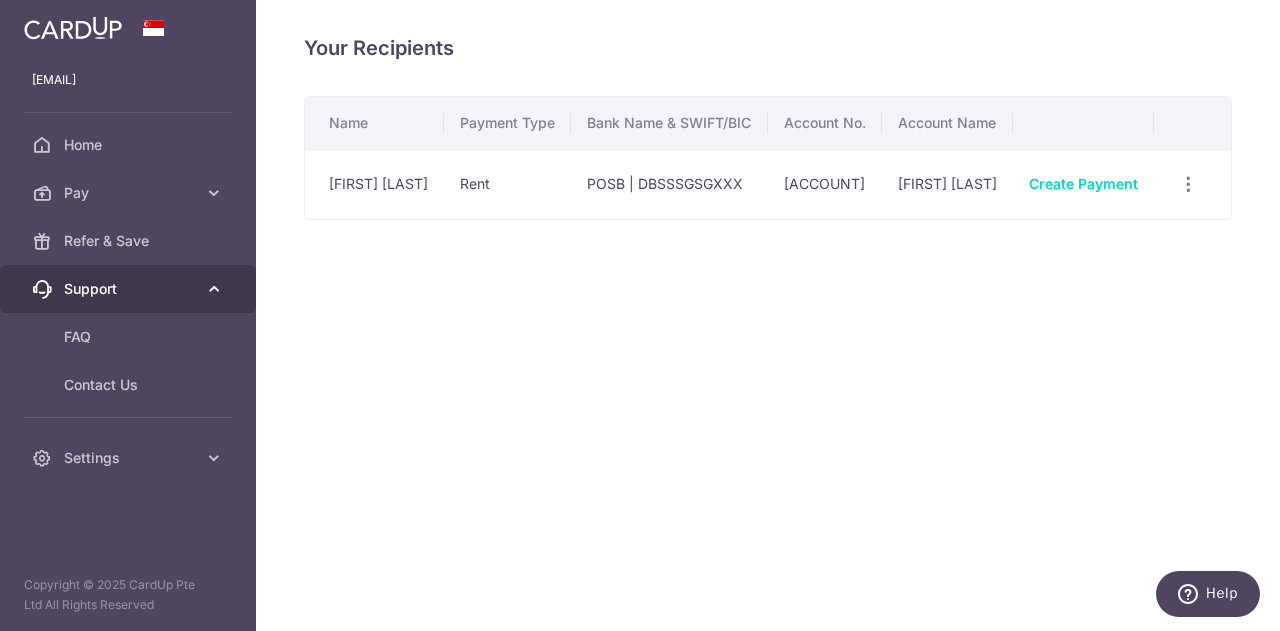 click on "Support" at bounding box center (130, 289) 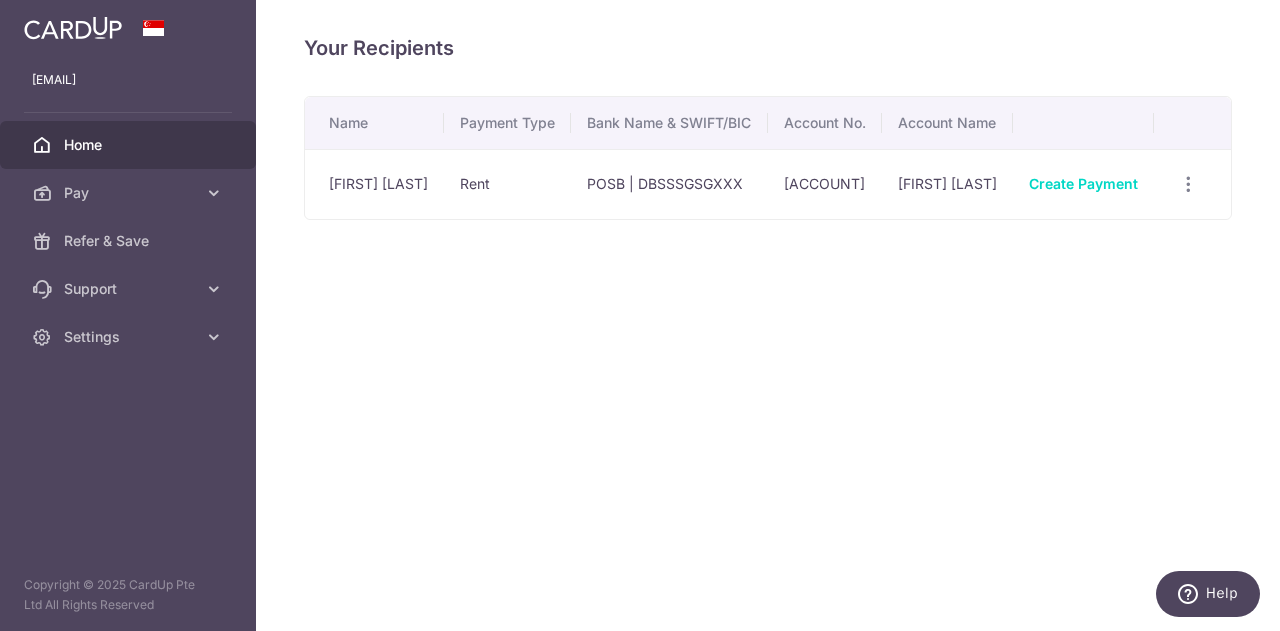 click on "Home" at bounding box center [128, 145] 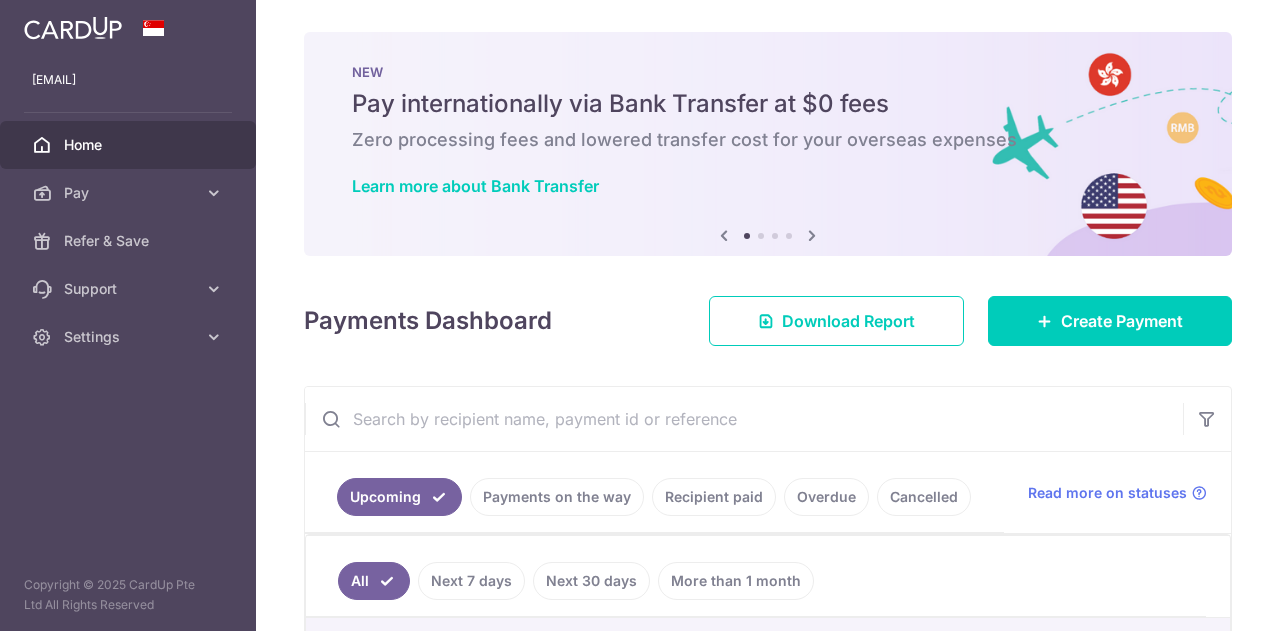 scroll, scrollTop: 0, scrollLeft: 0, axis: both 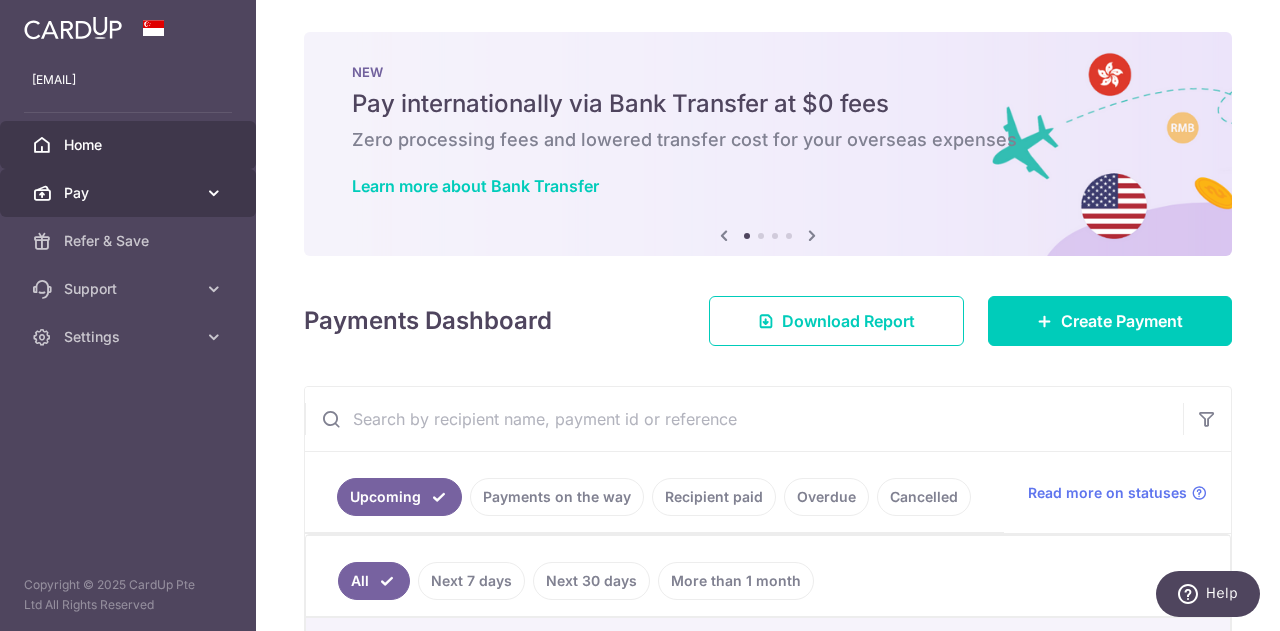 click on "Pay" at bounding box center (130, 193) 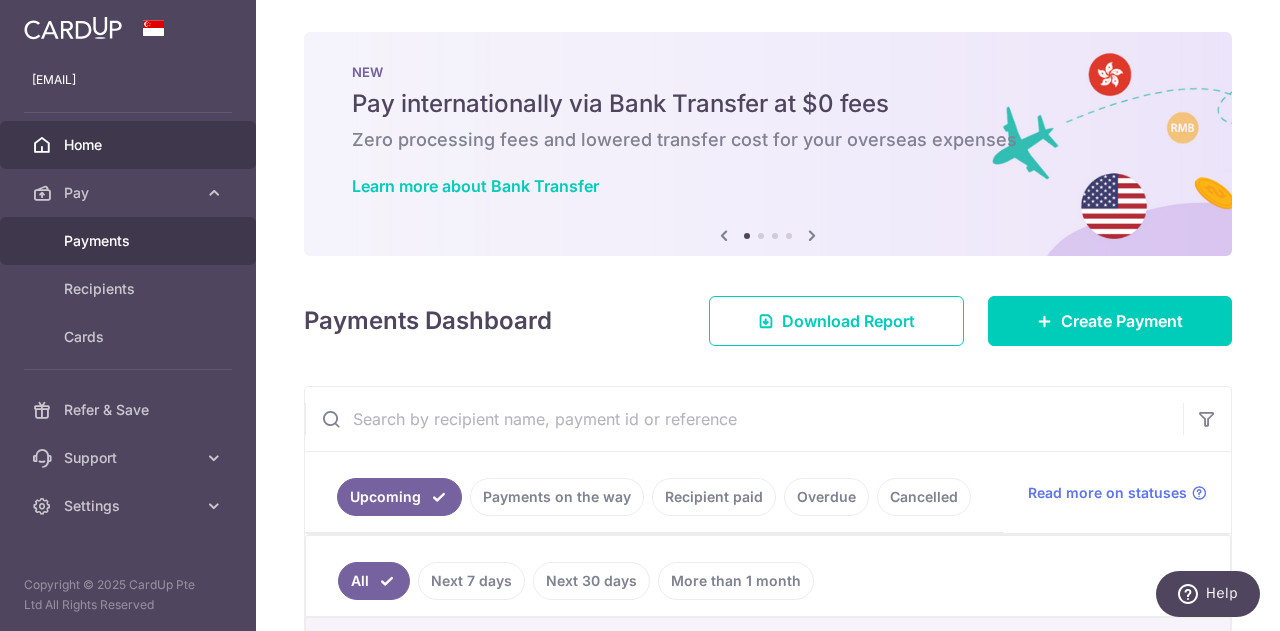click on "Payments" at bounding box center (130, 241) 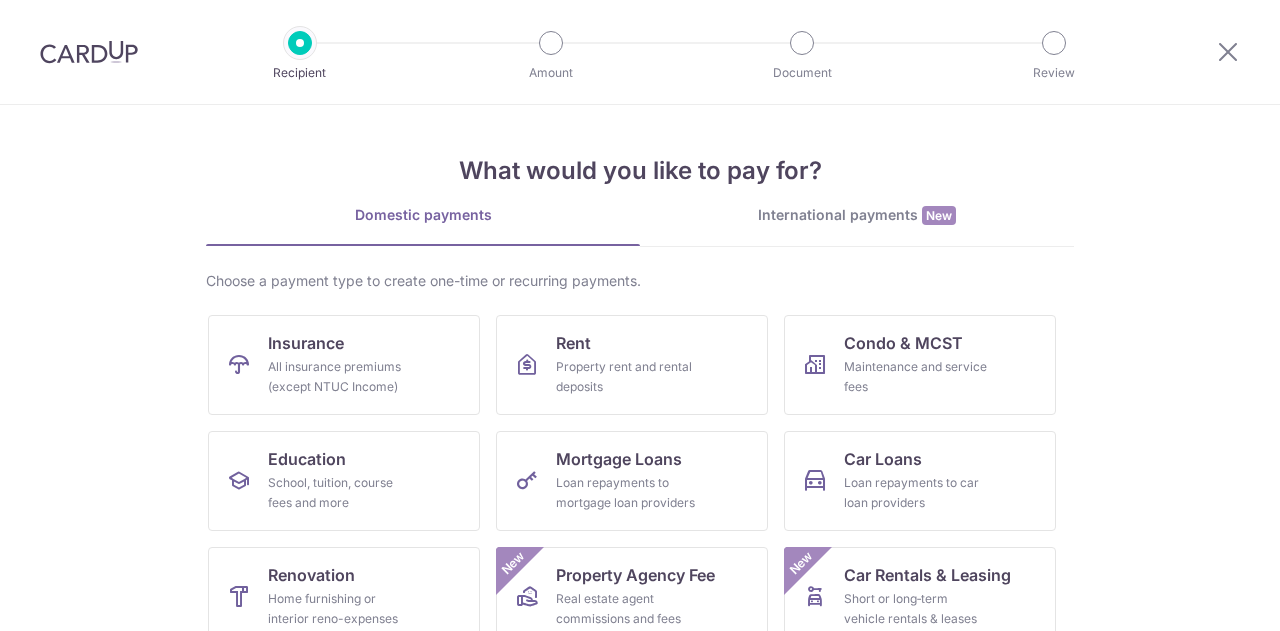 scroll, scrollTop: 0, scrollLeft: 0, axis: both 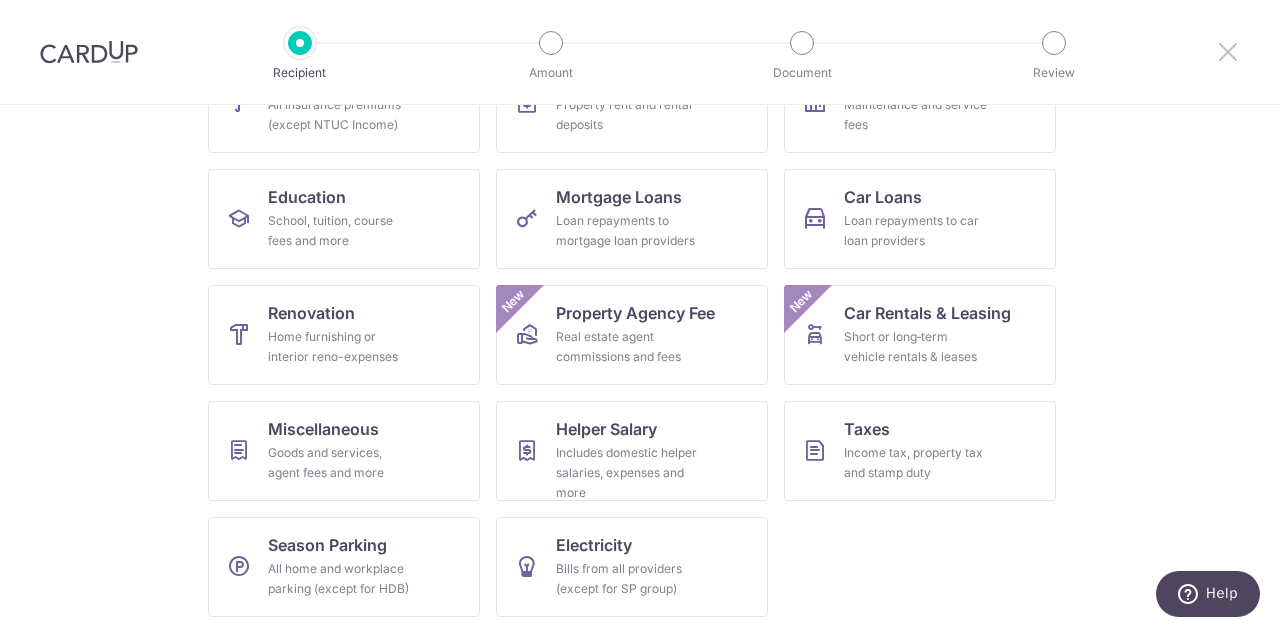 click at bounding box center (1228, 51) 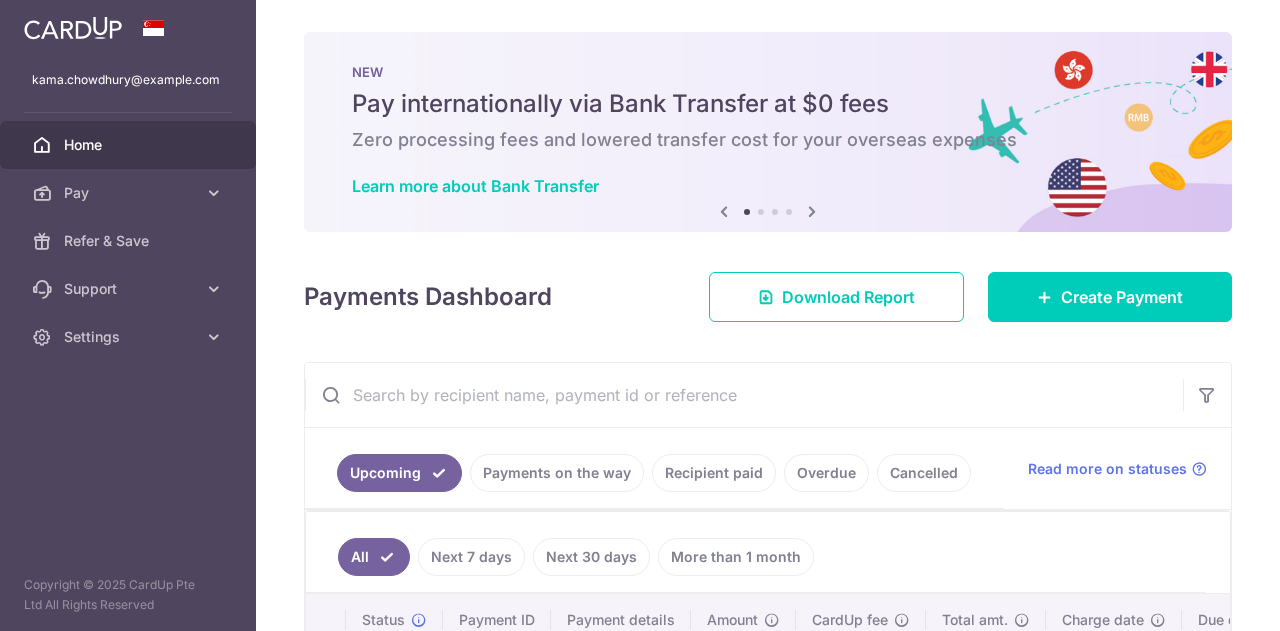 scroll, scrollTop: 0, scrollLeft: 0, axis: both 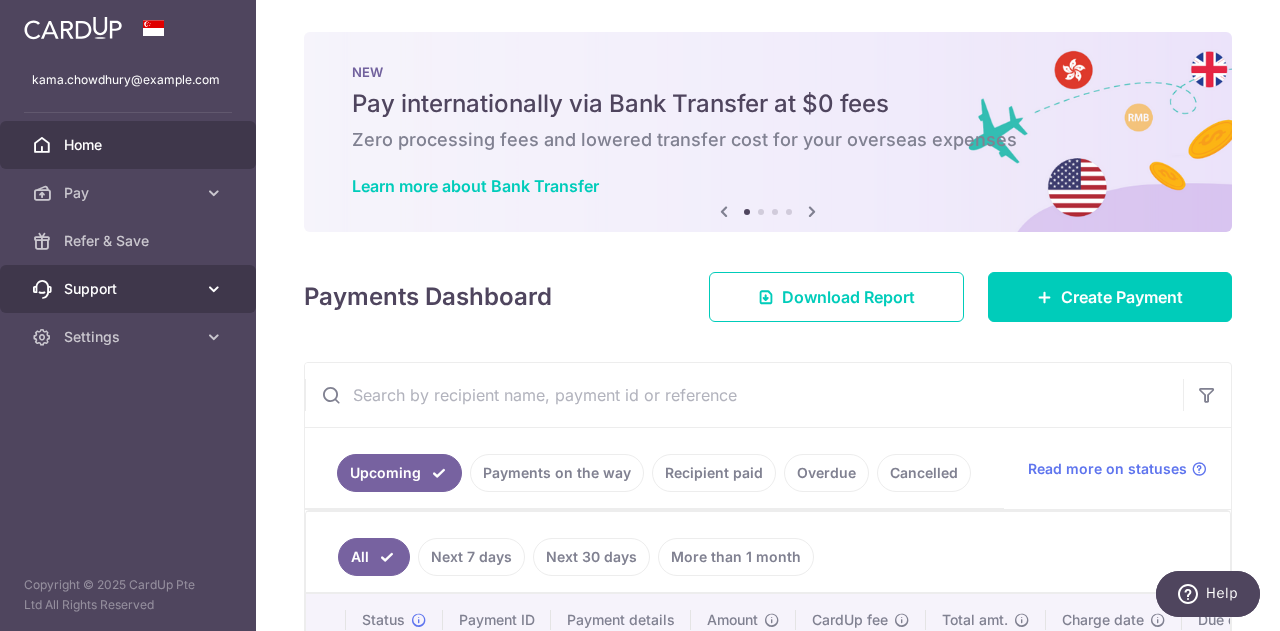 click on "Support" at bounding box center (130, 289) 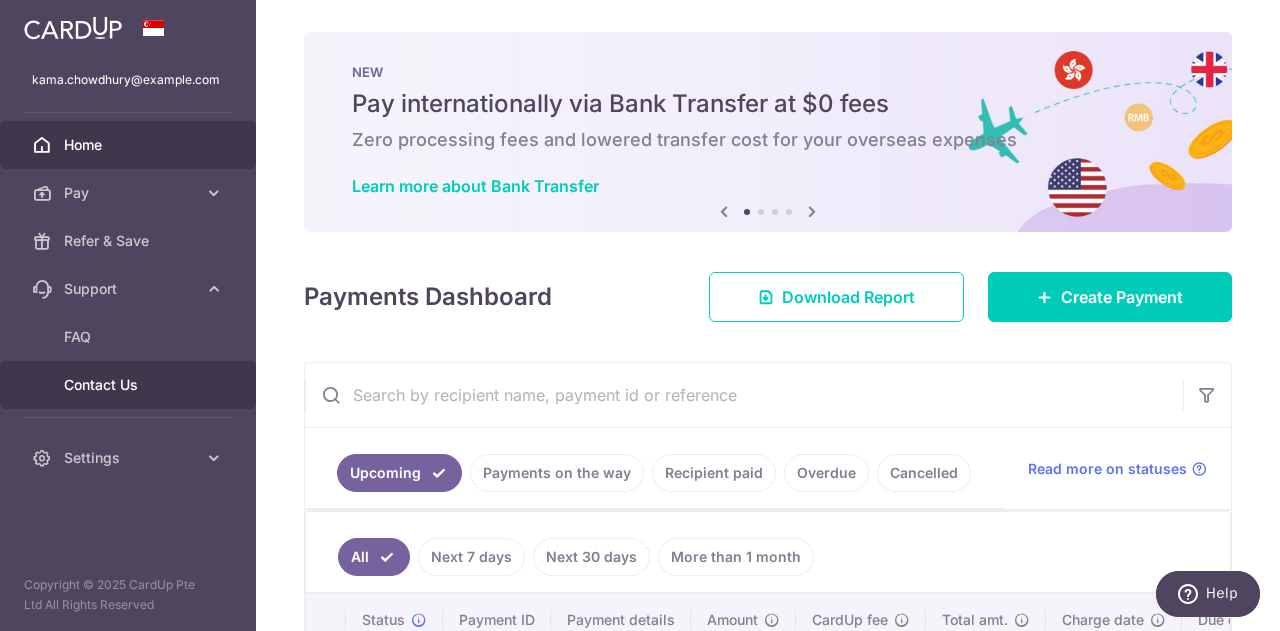 click on "Contact Us" at bounding box center [130, 385] 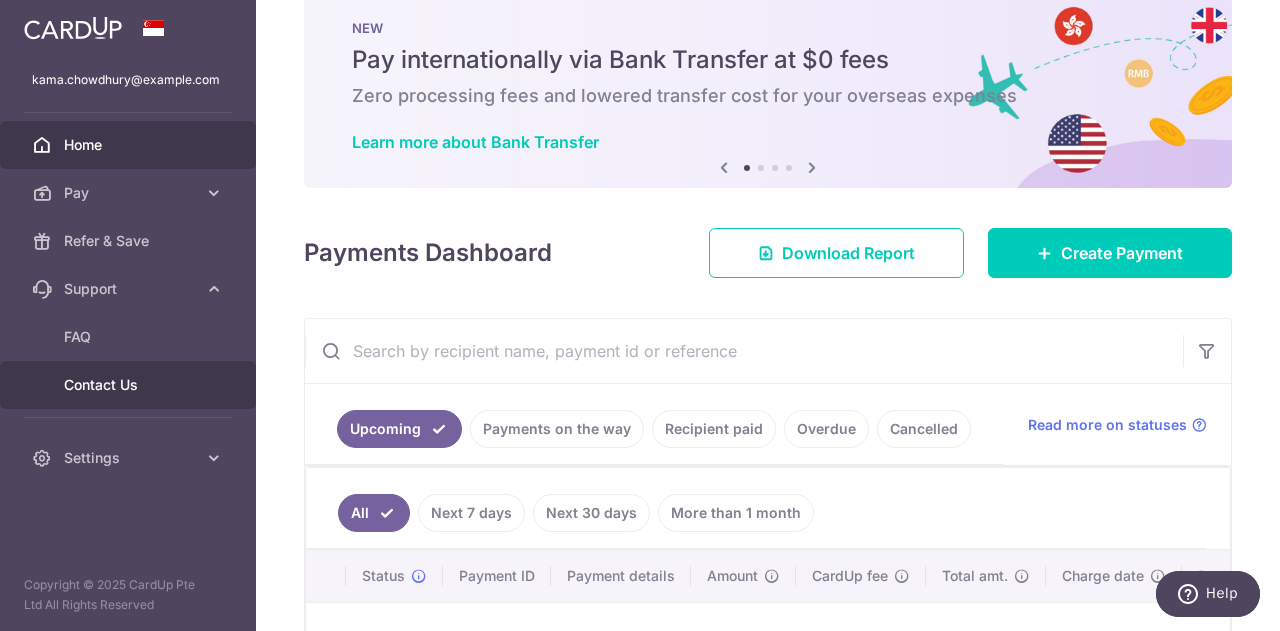 scroll, scrollTop: 41, scrollLeft: 0, axis: vertical 